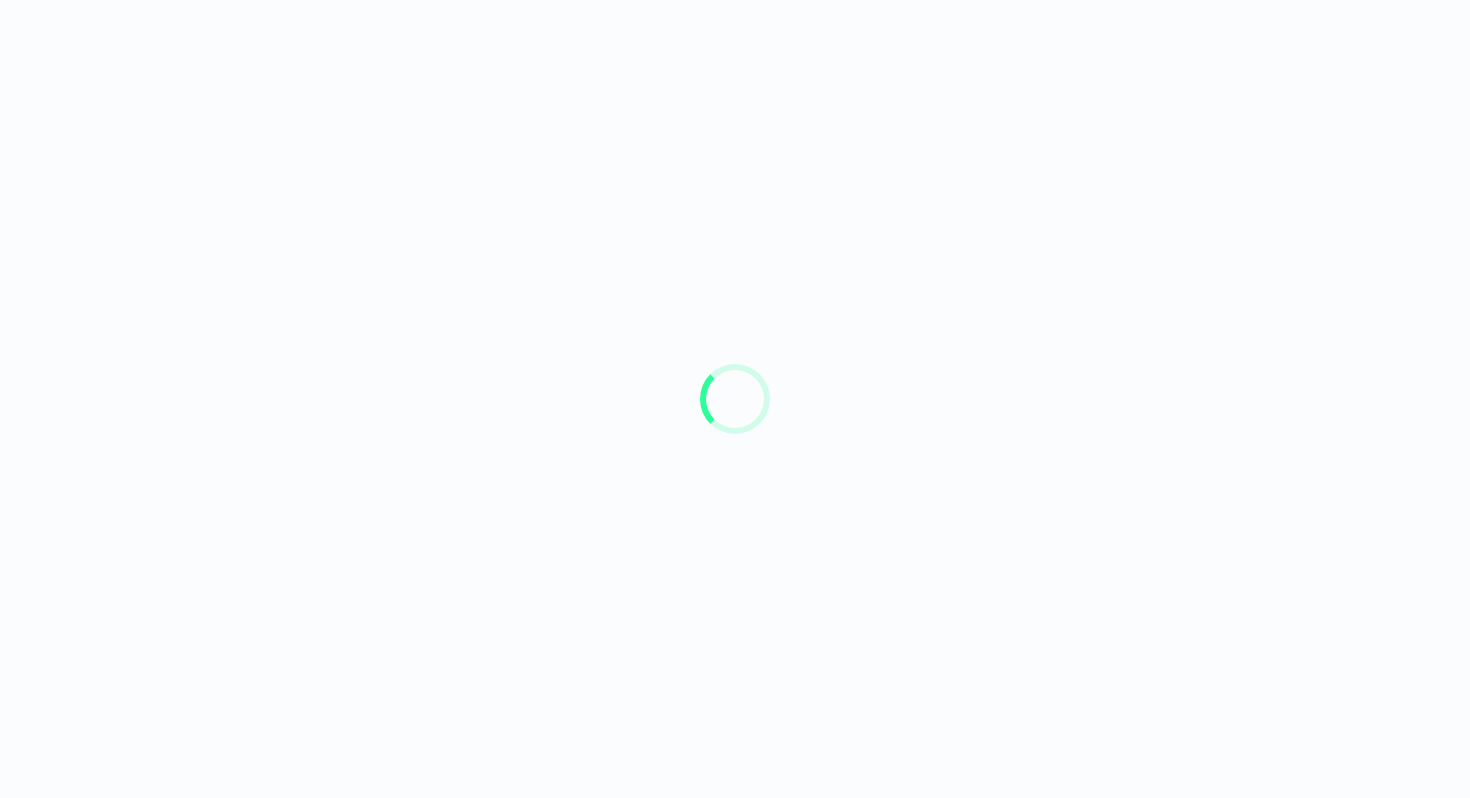 scroll, scrollTop: 0, scrollLeft: 0, axis: both 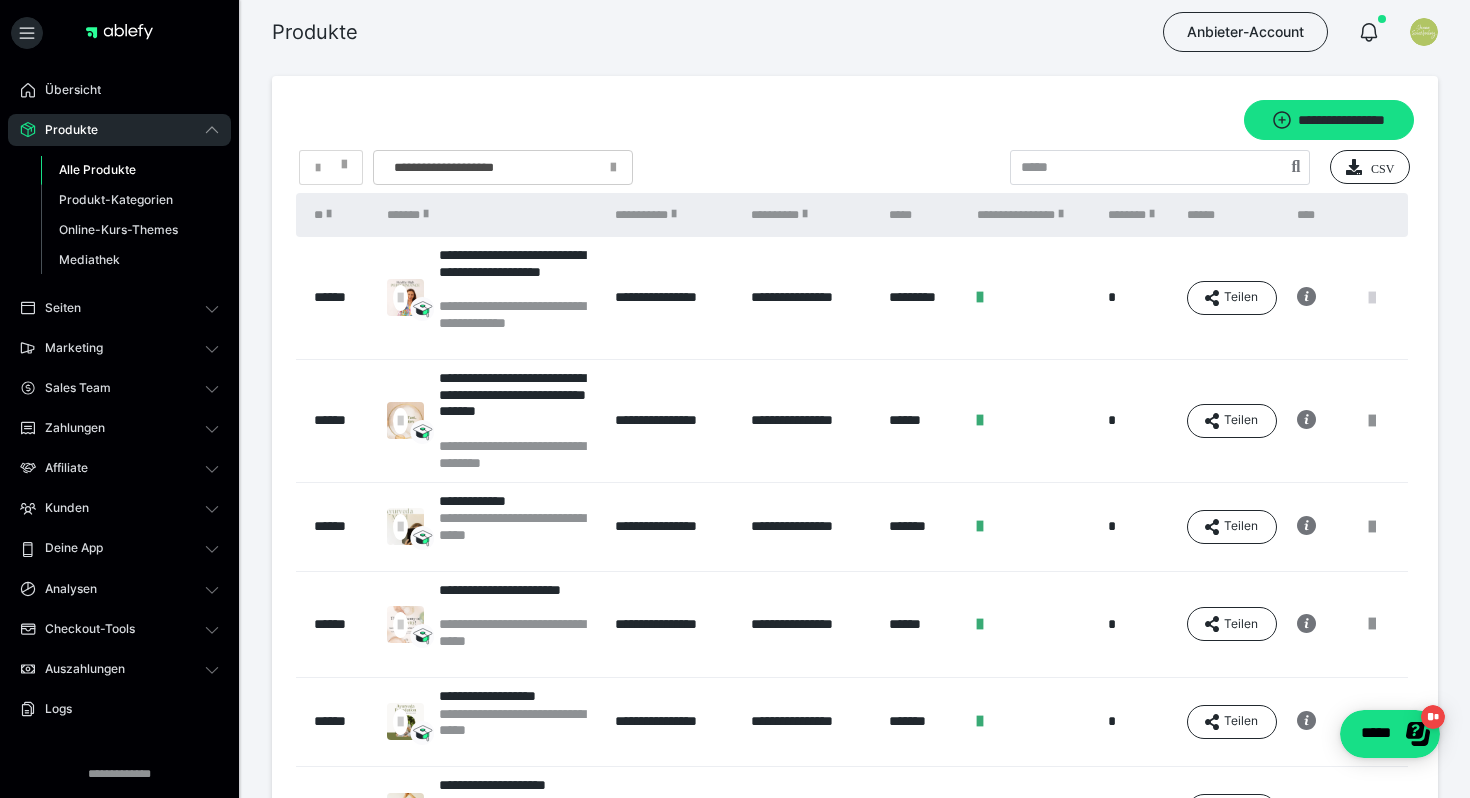 click at bounding box center [1372, 298] 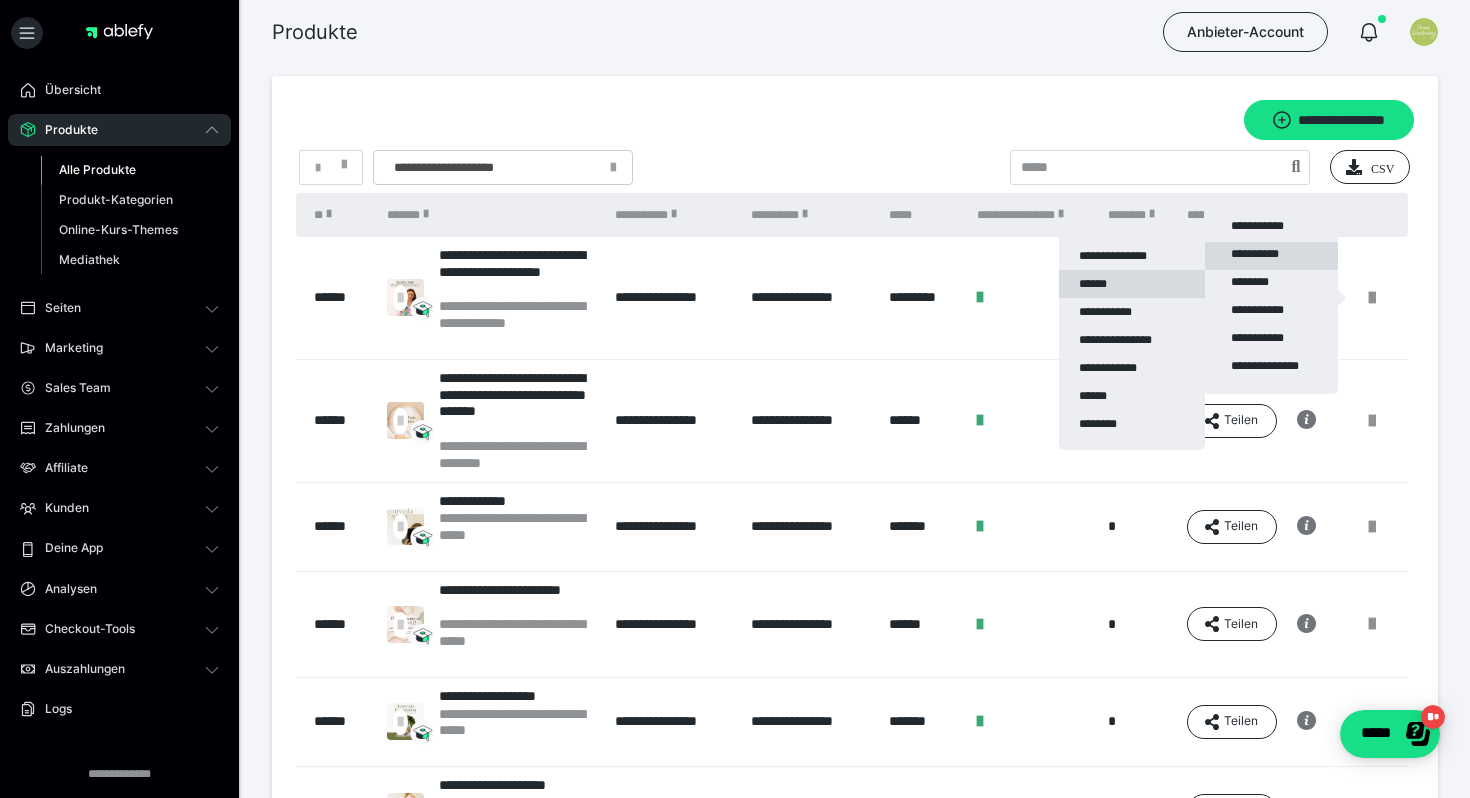 click on "******" at bounding box center [1132, 284] 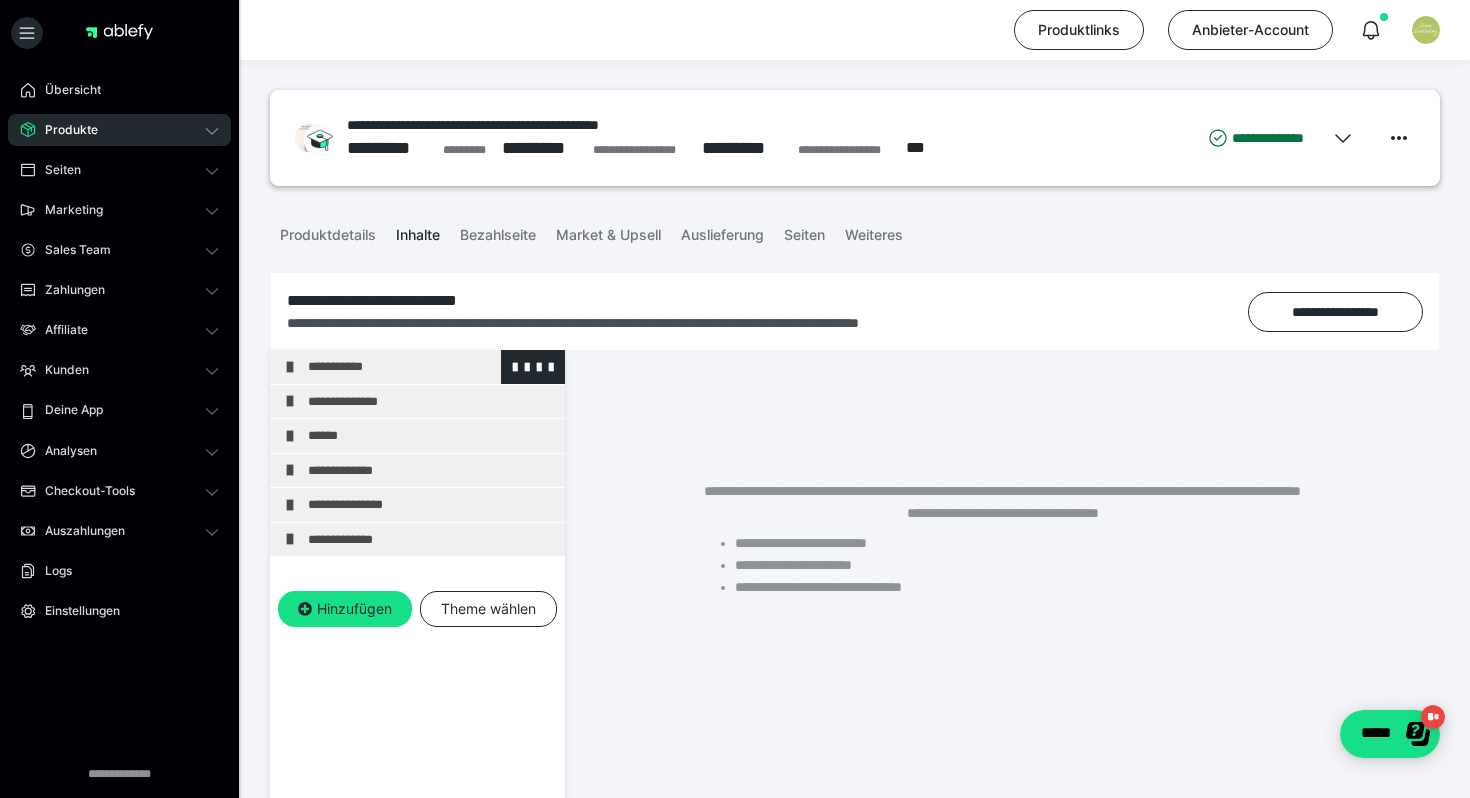 click on "**********" at bounding box center (431, 367) 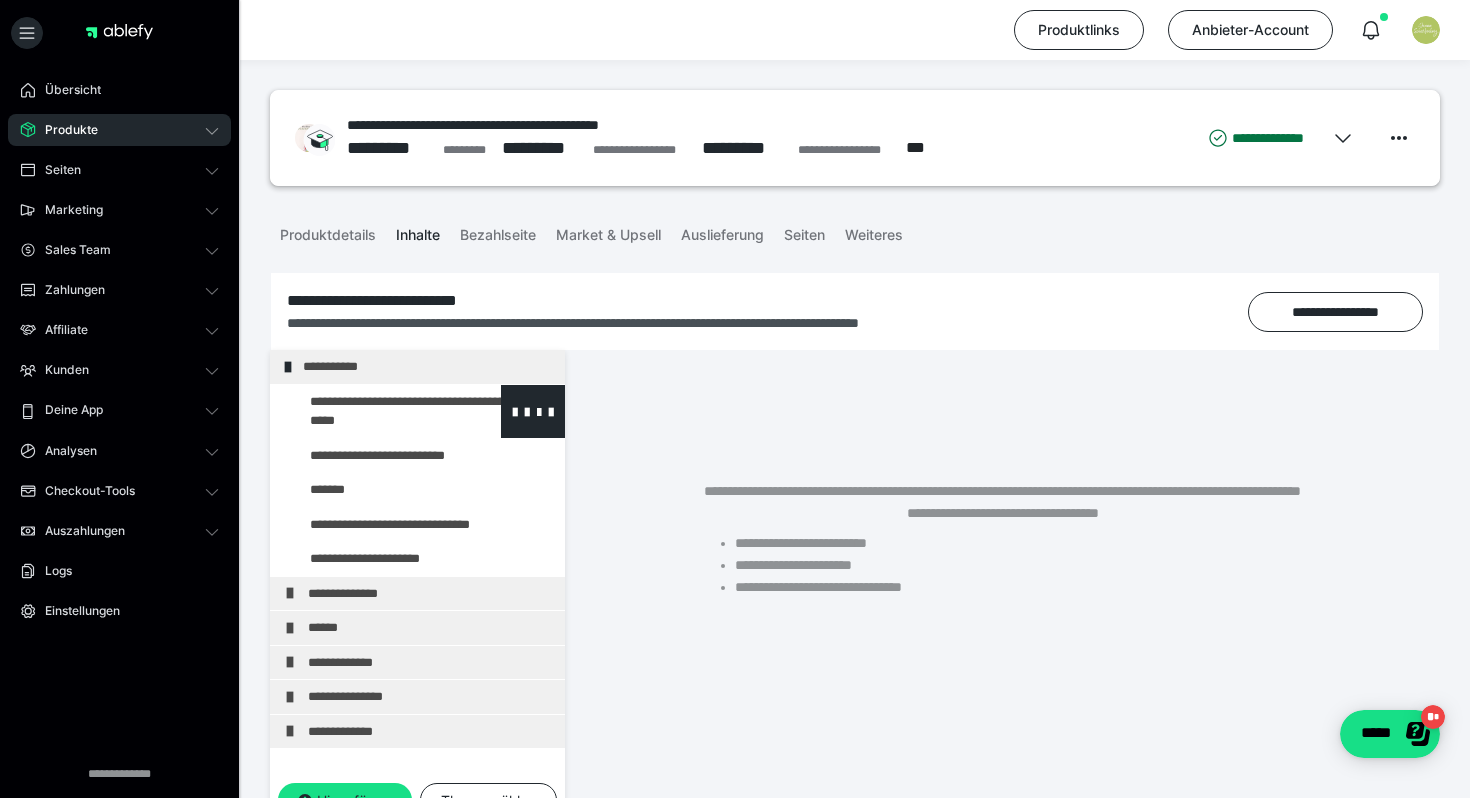 click at bounding box center [375, 411] 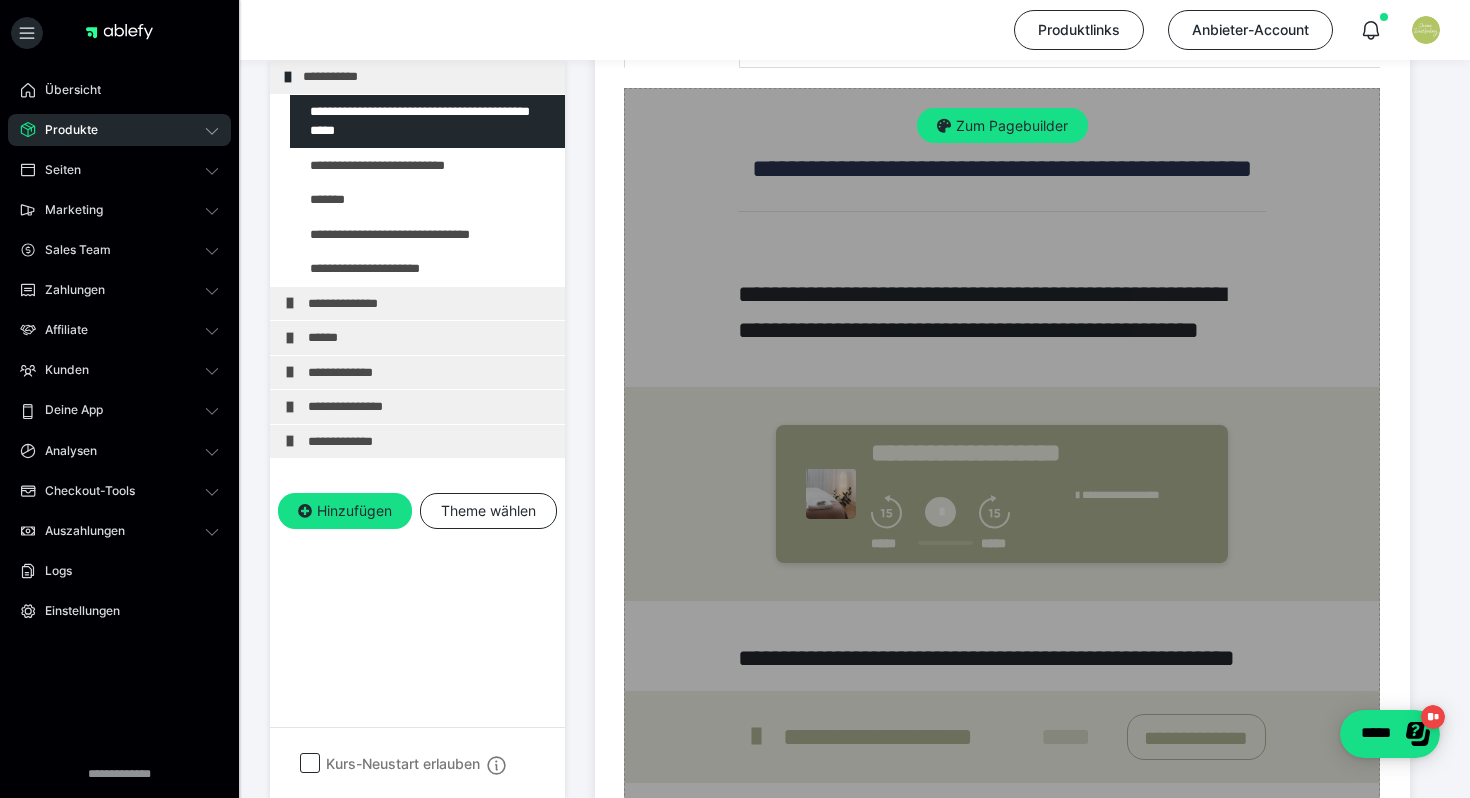 scroll, scrollTop: 431, scrollLeft: 0, axis: vertical 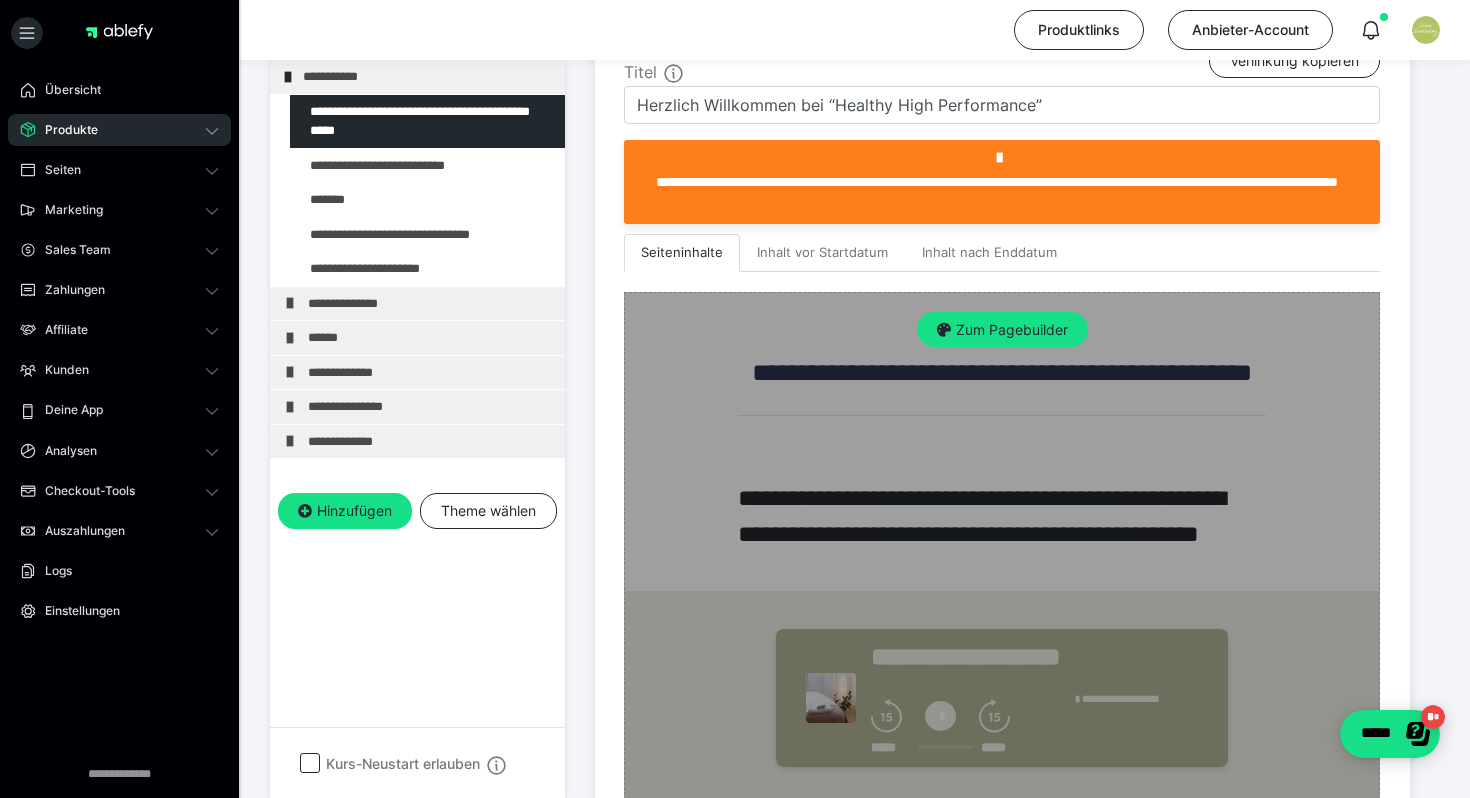 click on "Zum Pagebuilder" at bounding box center (1002, 1034) 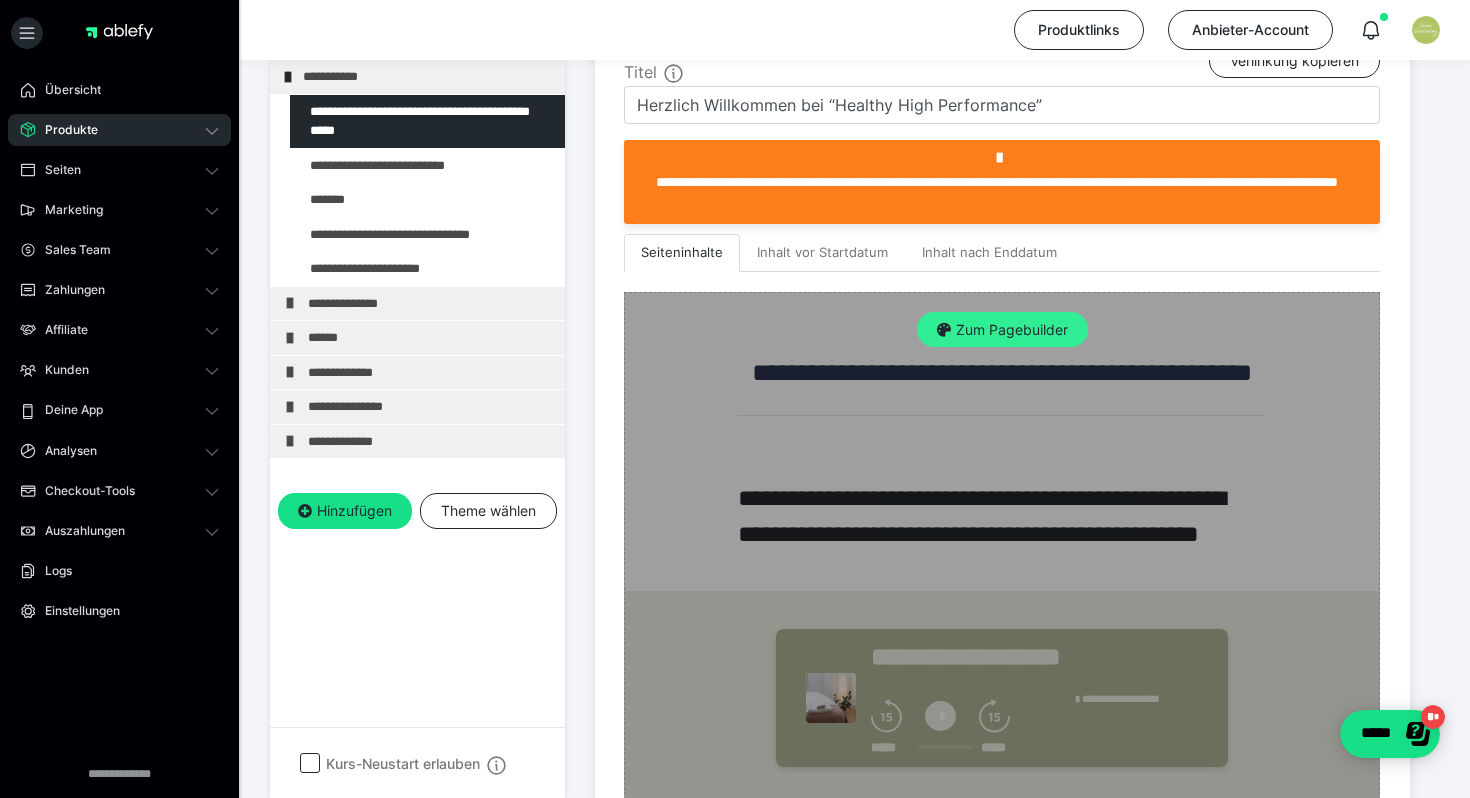 click on "Zum Pagebuilder" at bounding box center [1002, 330] 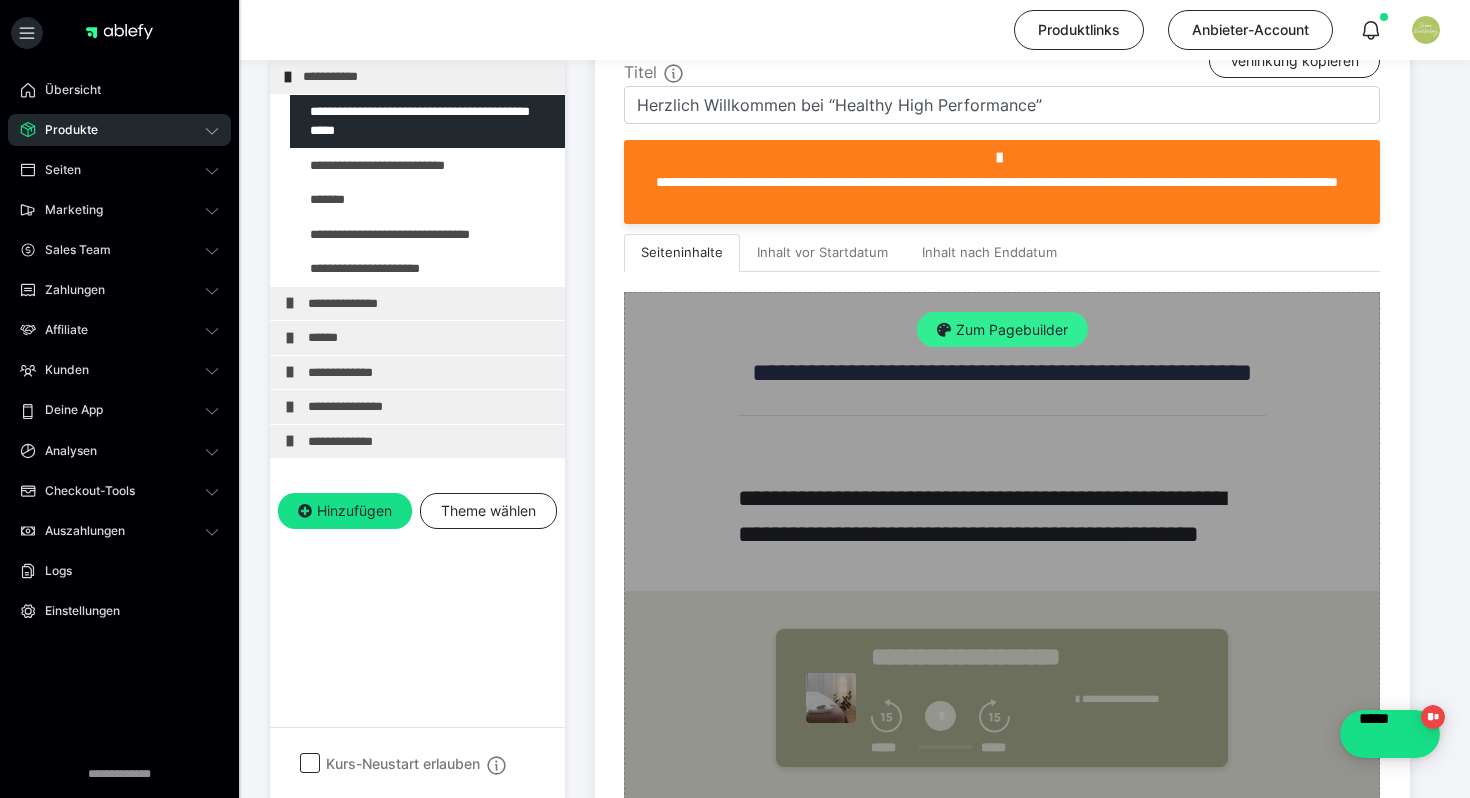 scroll, scrollTop: 290, scrollLeft: 0, axis: vertical 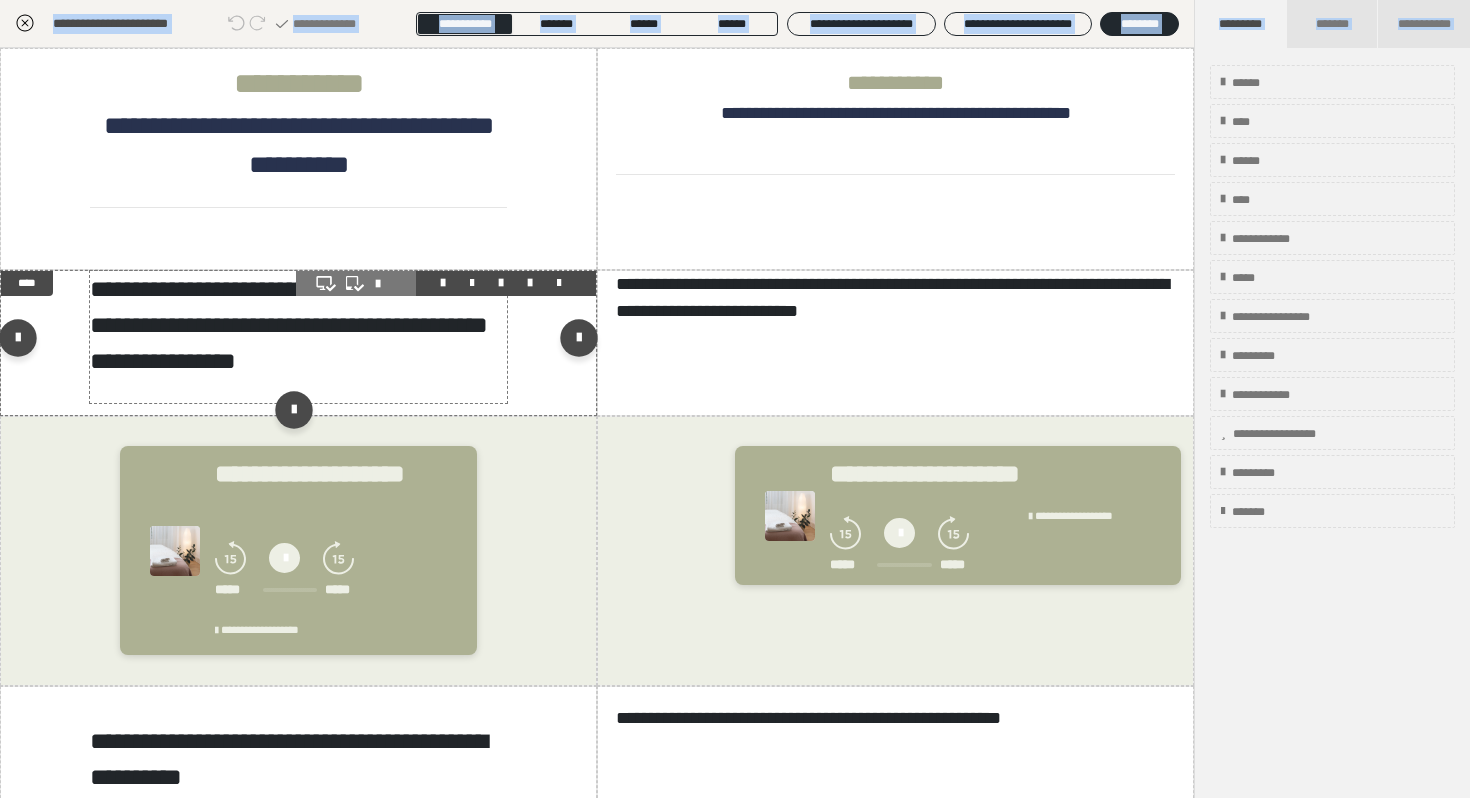 click on "**********" at bounding box center (298, 337) 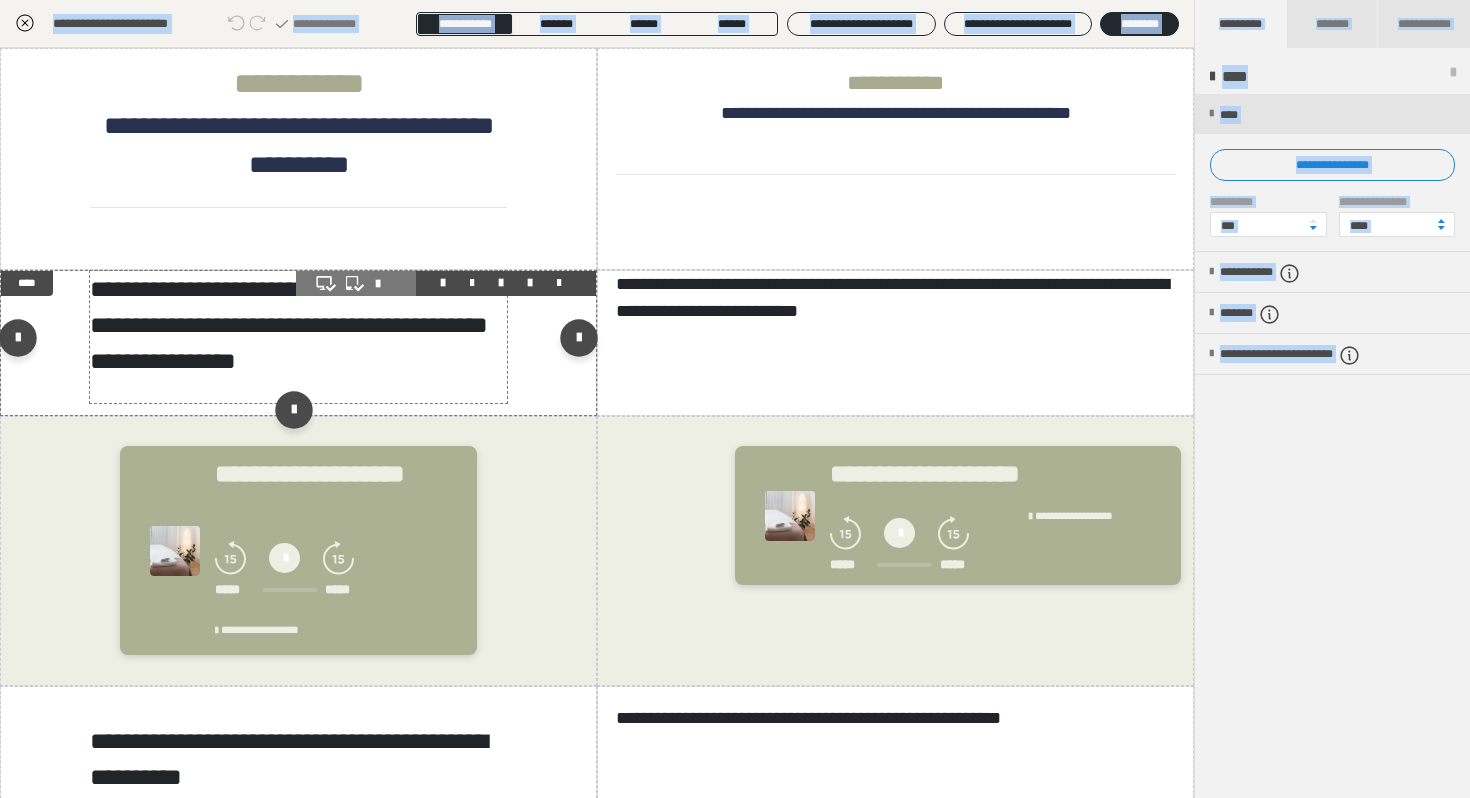 click on "**********" at bounding box center (298, 337) 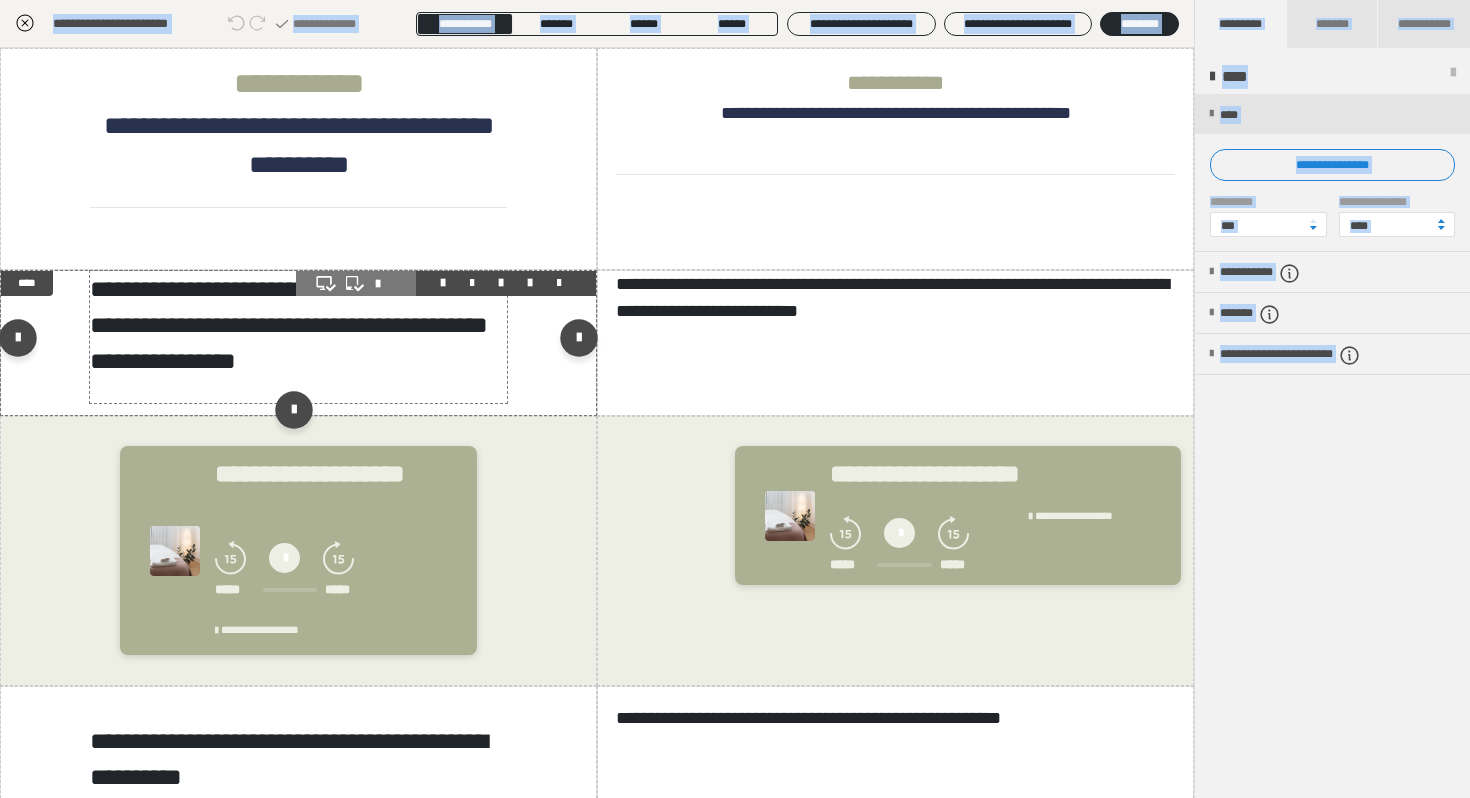 click on "**********" at bounding box center (298, 337) 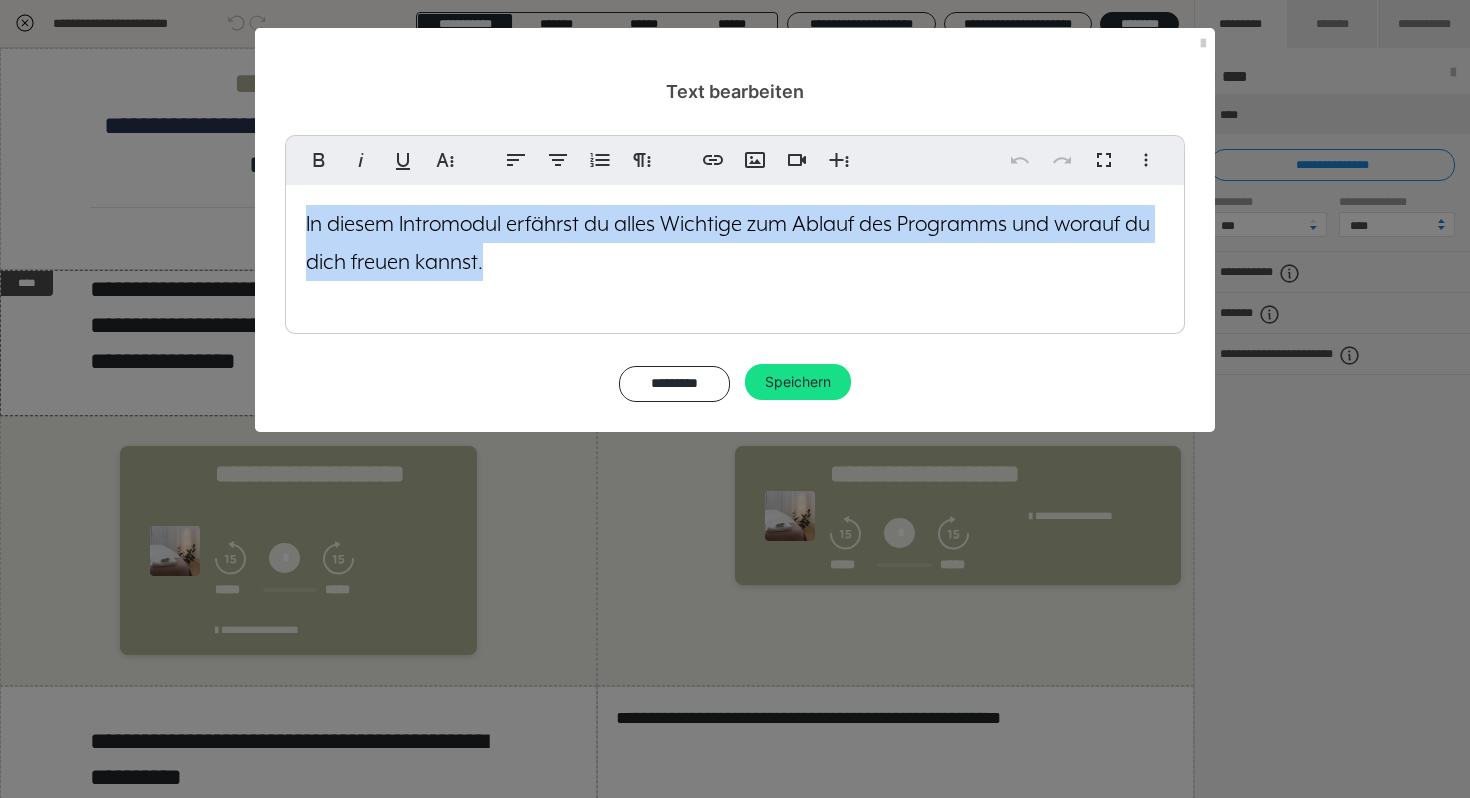 drag, startPoint x: 483, startPoint y: 268, endPoint x: 298, endPoint y: 220, distance: 191.12561 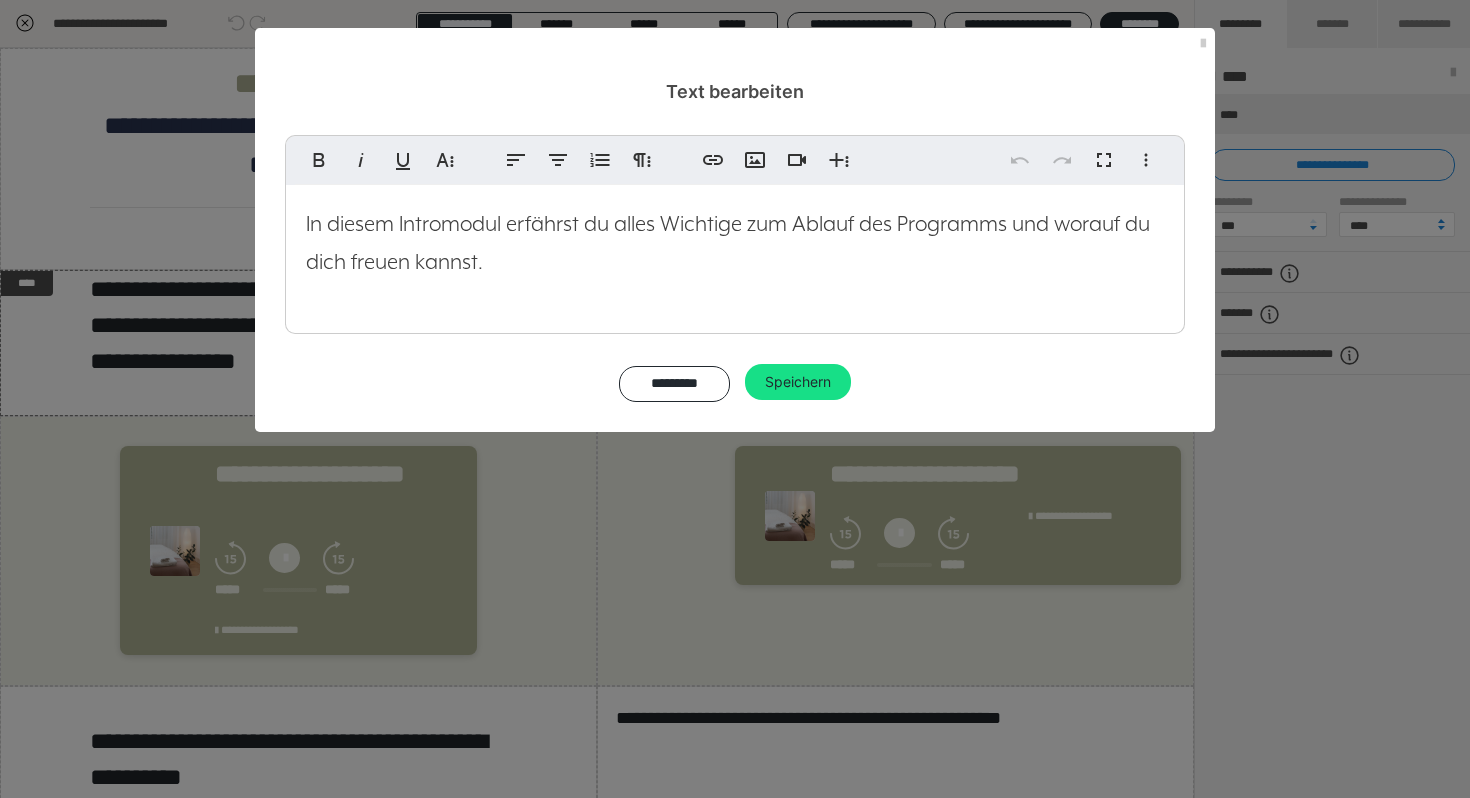 copy on "In diesem Intromodul erfährst du alles Wichtige zum Ablauf des Programms und worauf du dich freuen kannst." 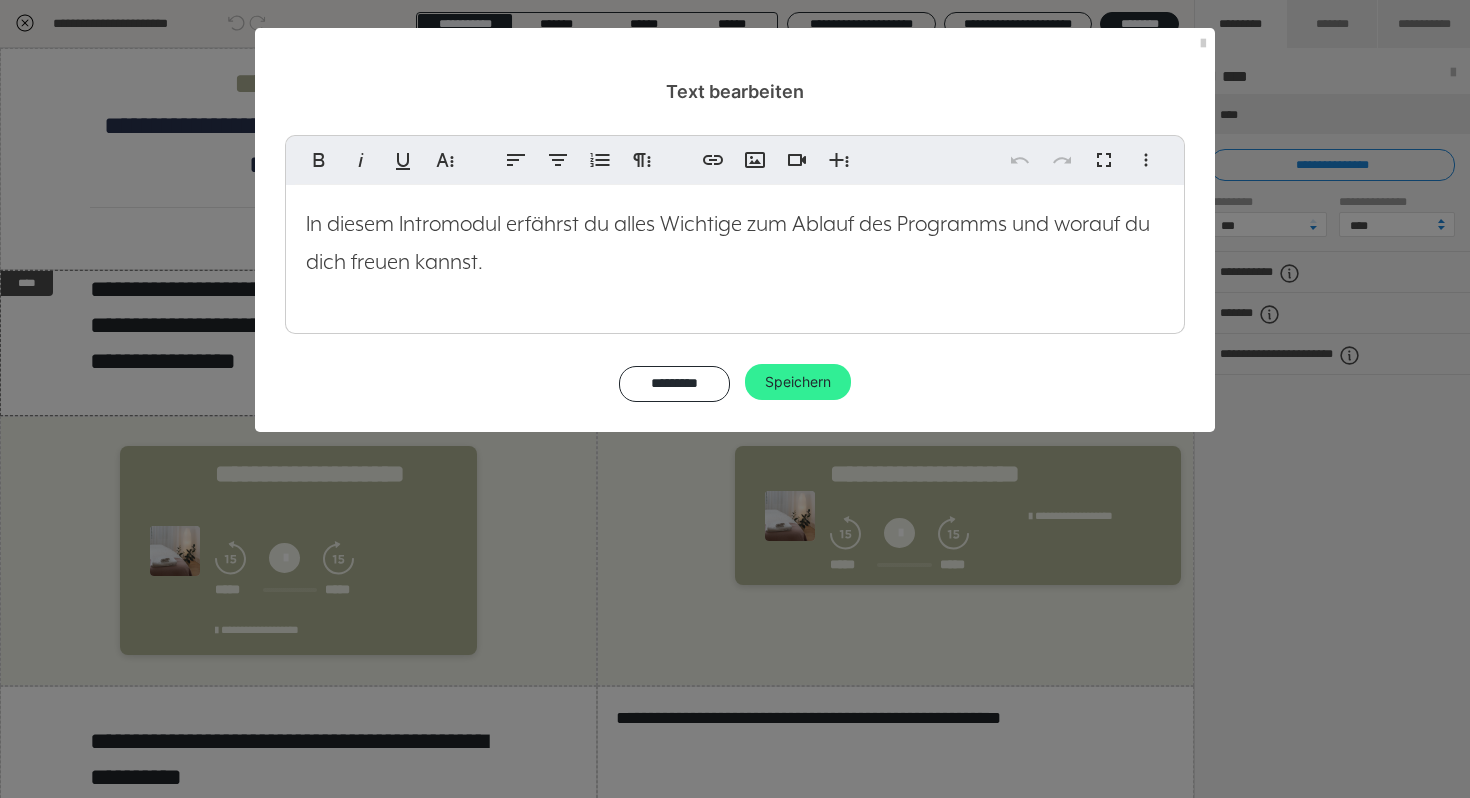 click on "Speichern" at bounding box center [798, 382] 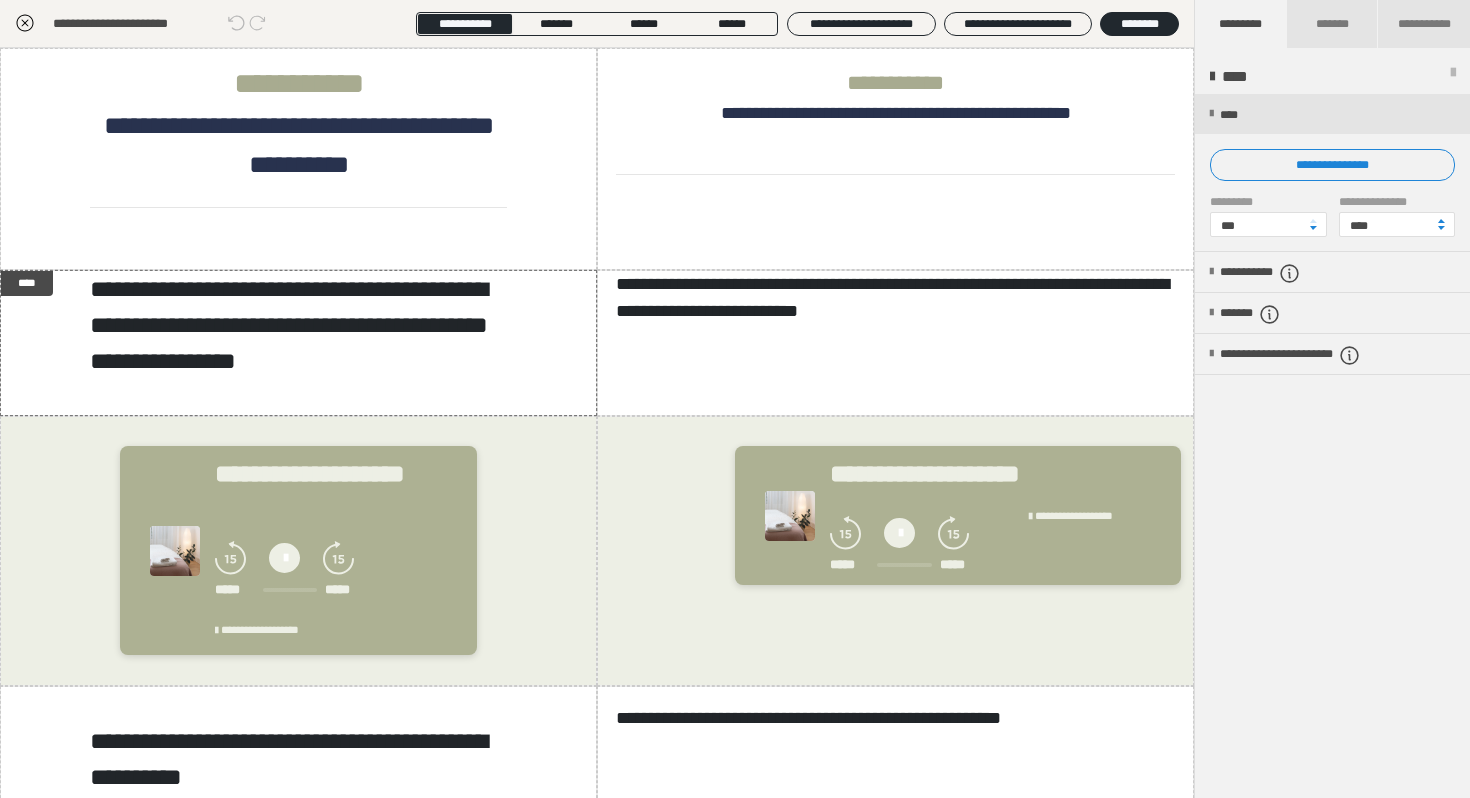 click 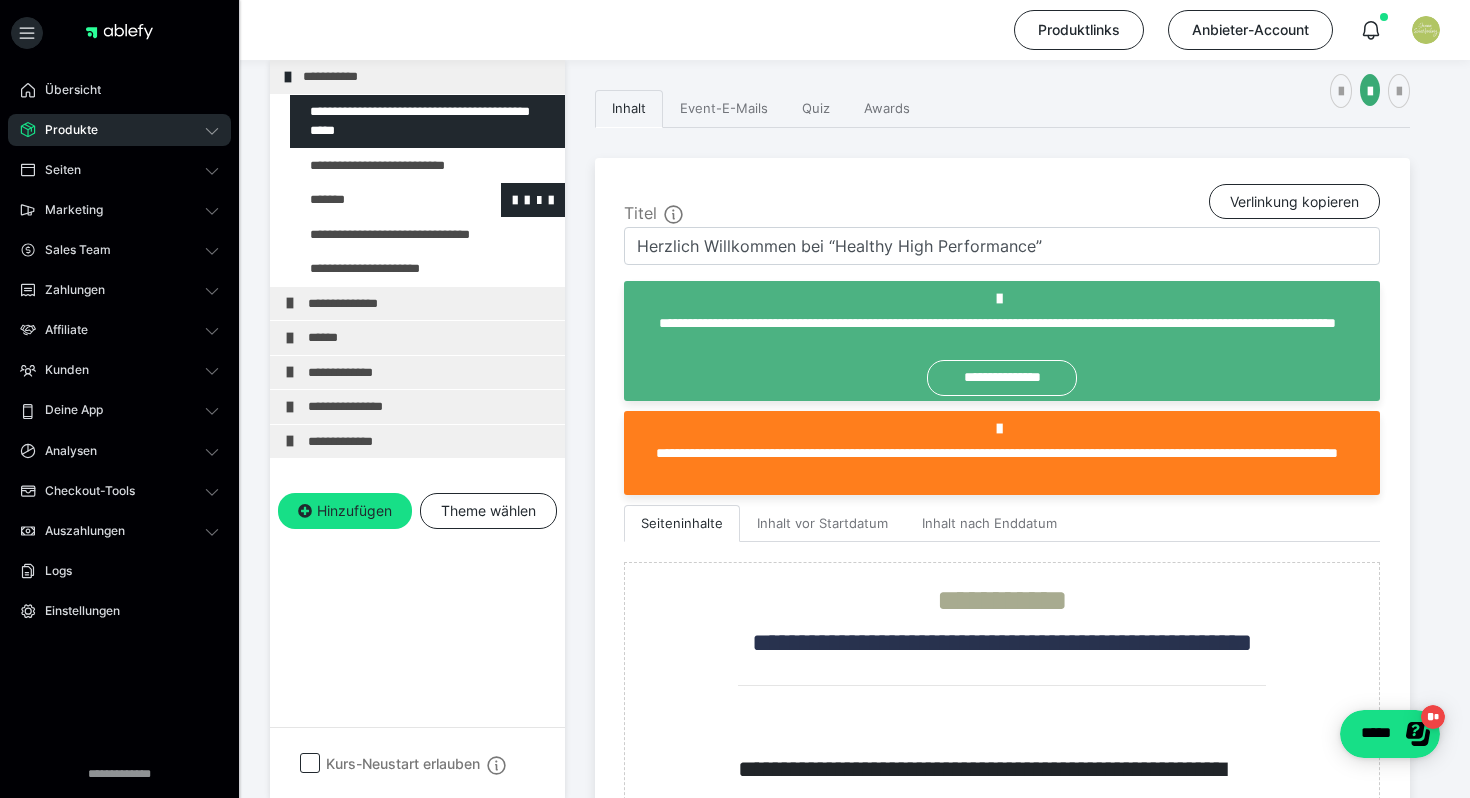 click at bounding box center (375, 200) 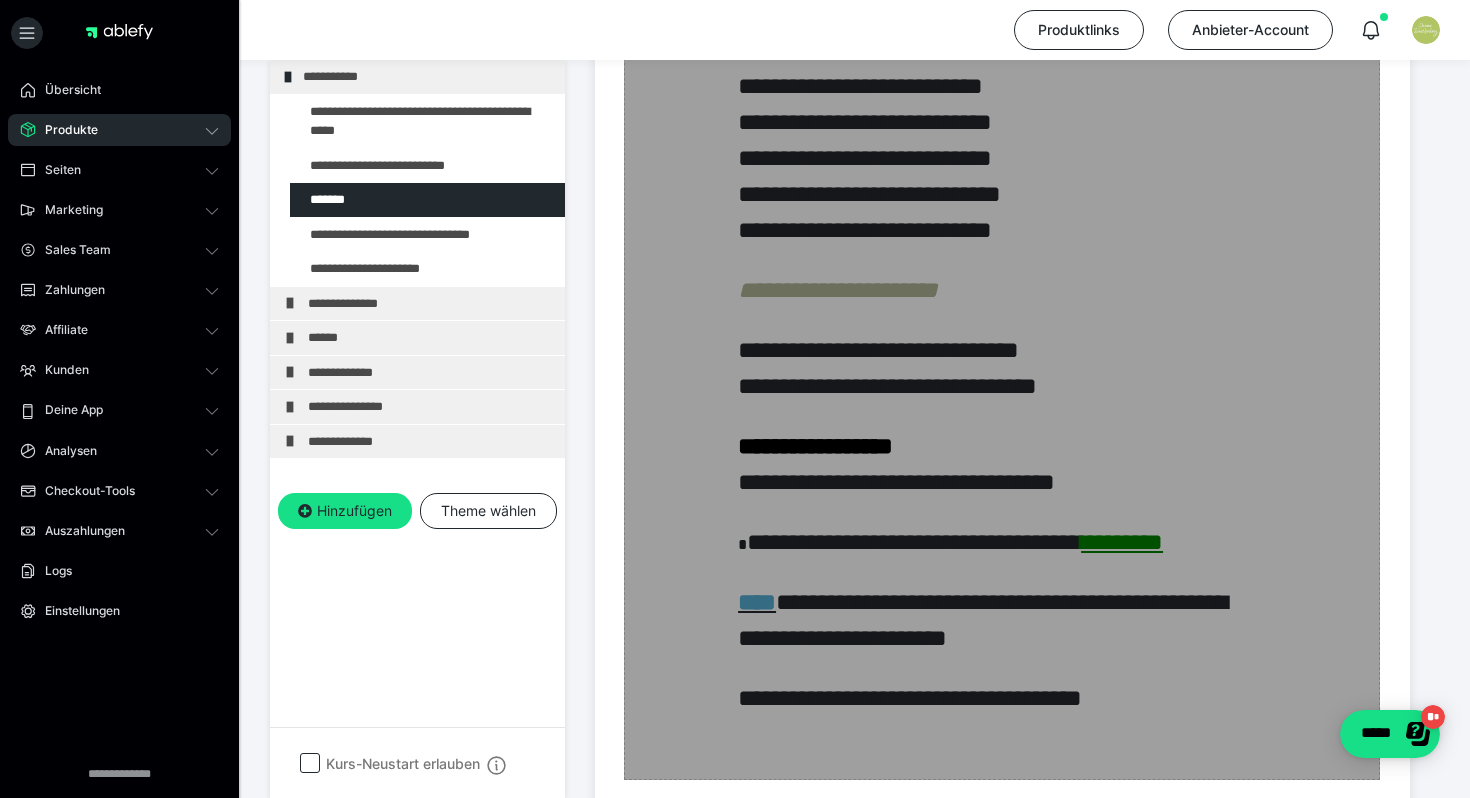 scroll, scrollTop: 1072, scrollLeft: 0, axis: vertical 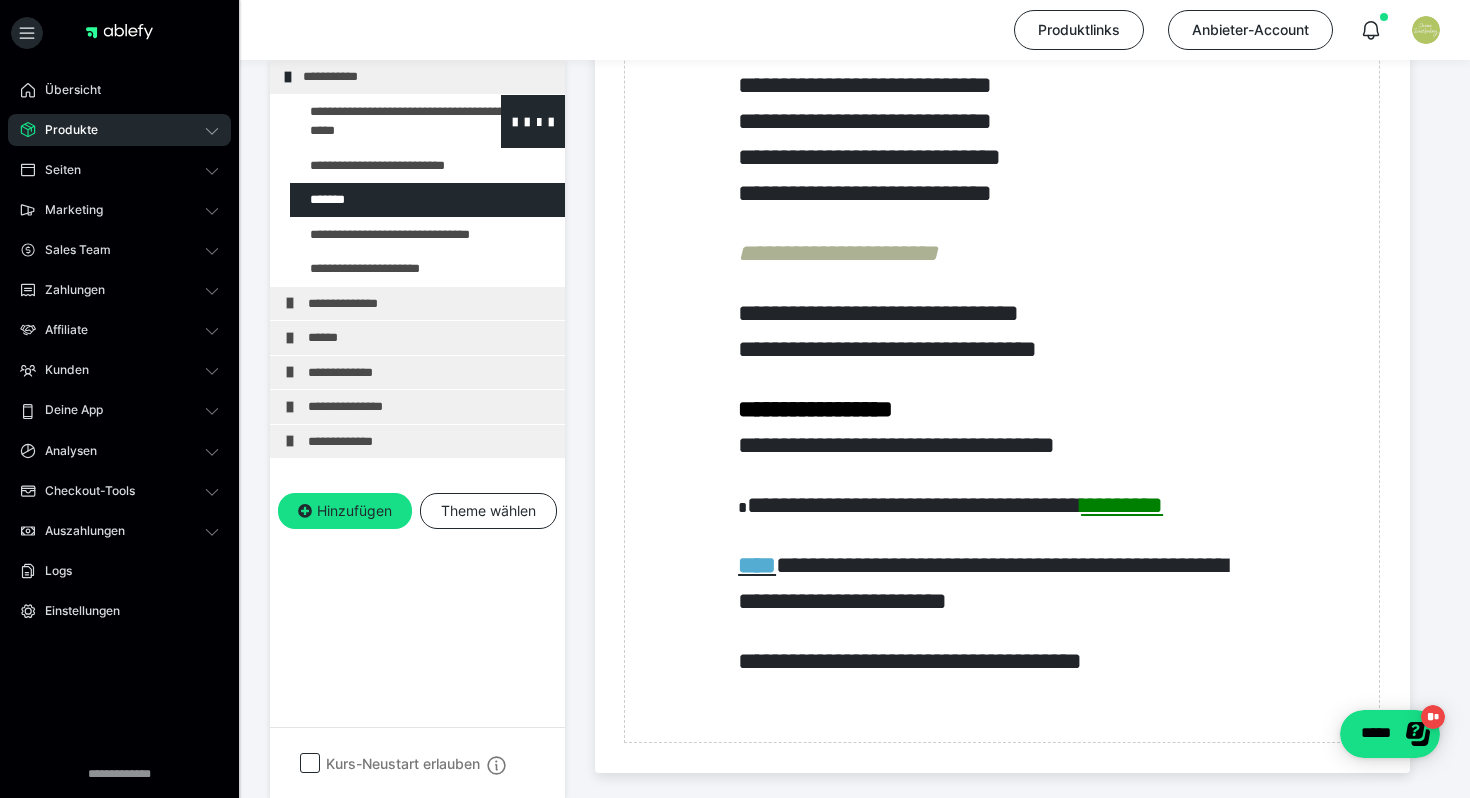 click at bounding box center (375, 121) 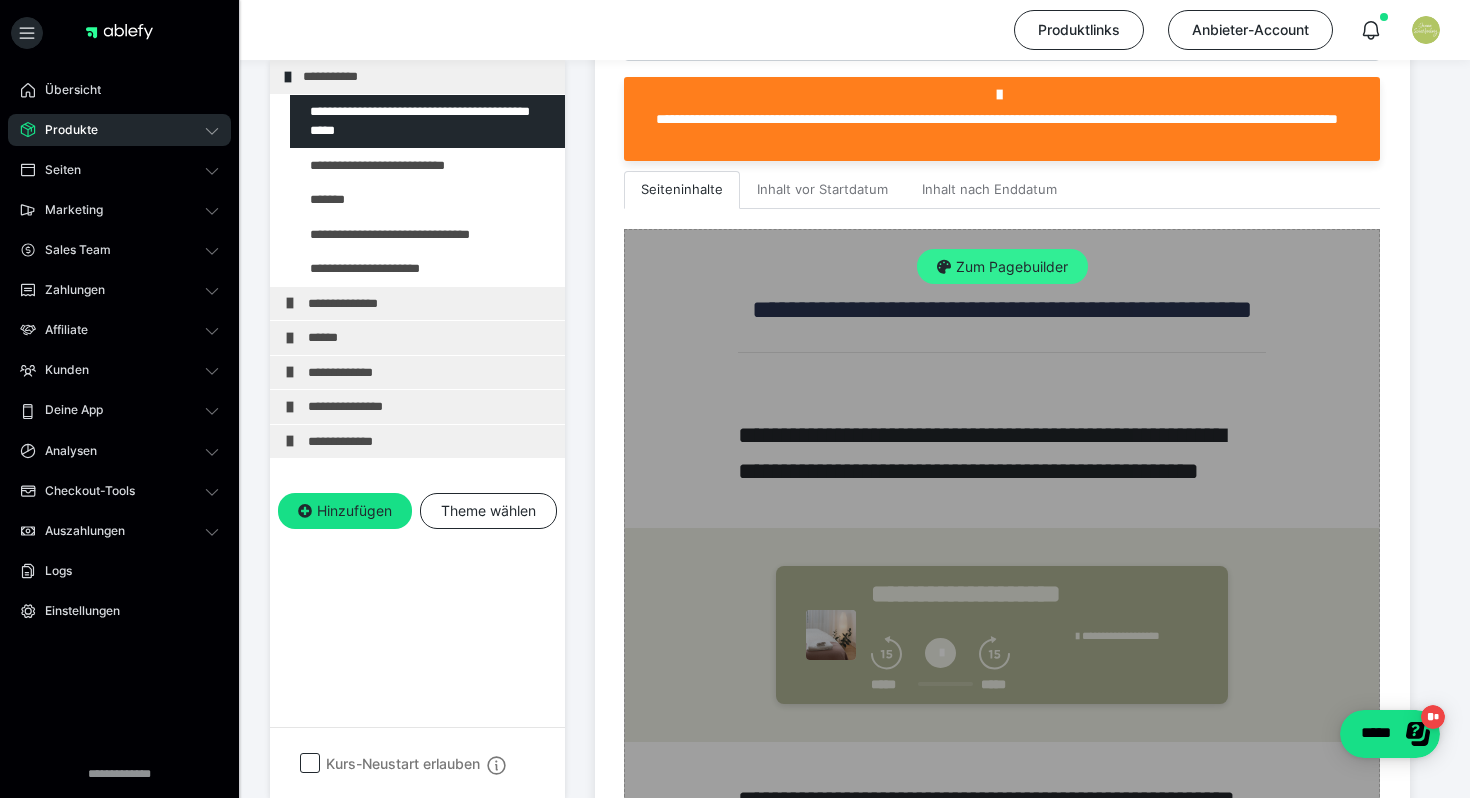 click on "Zum Pagebuilder" at bounding box center (1002, 267) 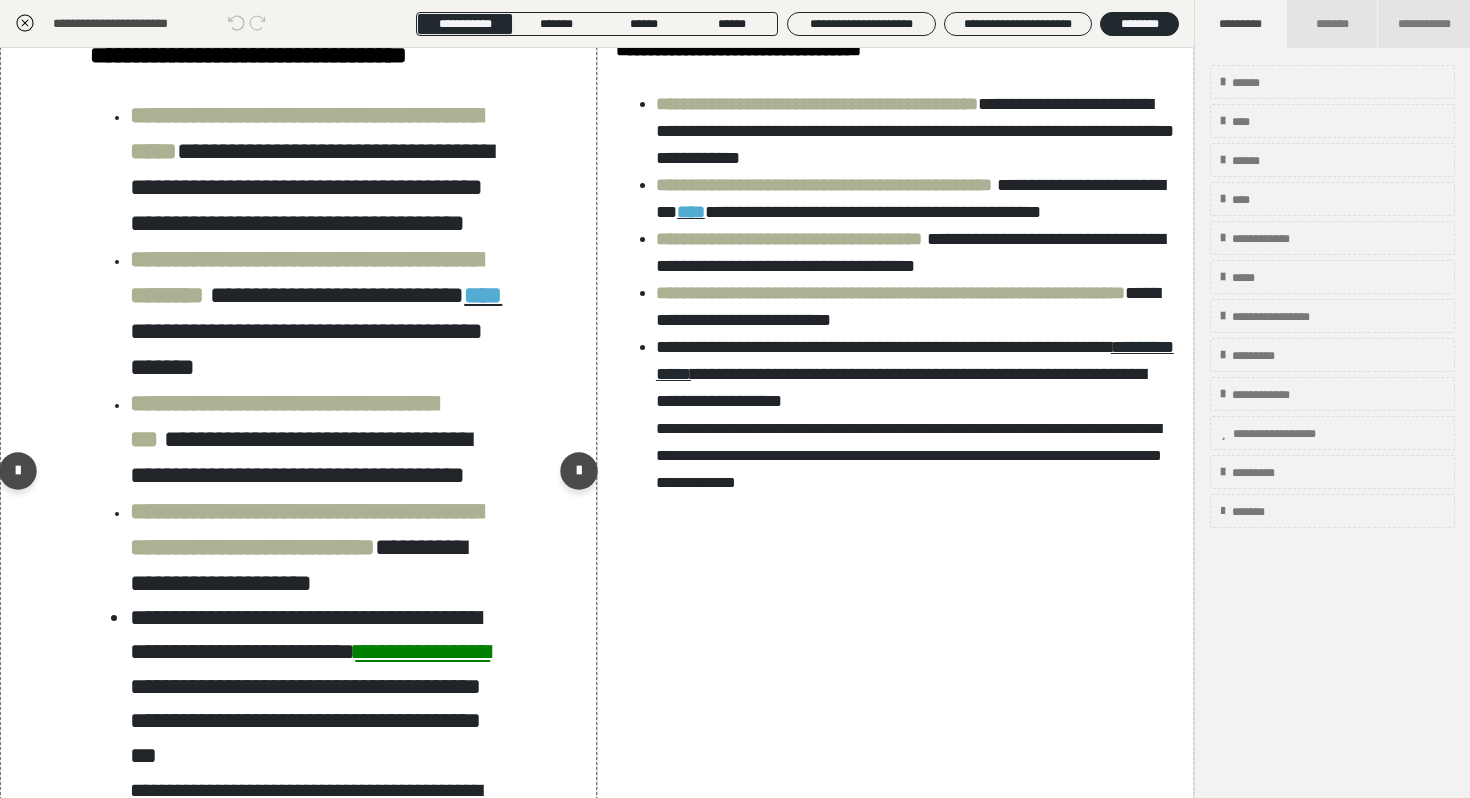 scroll, scrollTop: 1014, scrollLeft: 0, axis: vertical 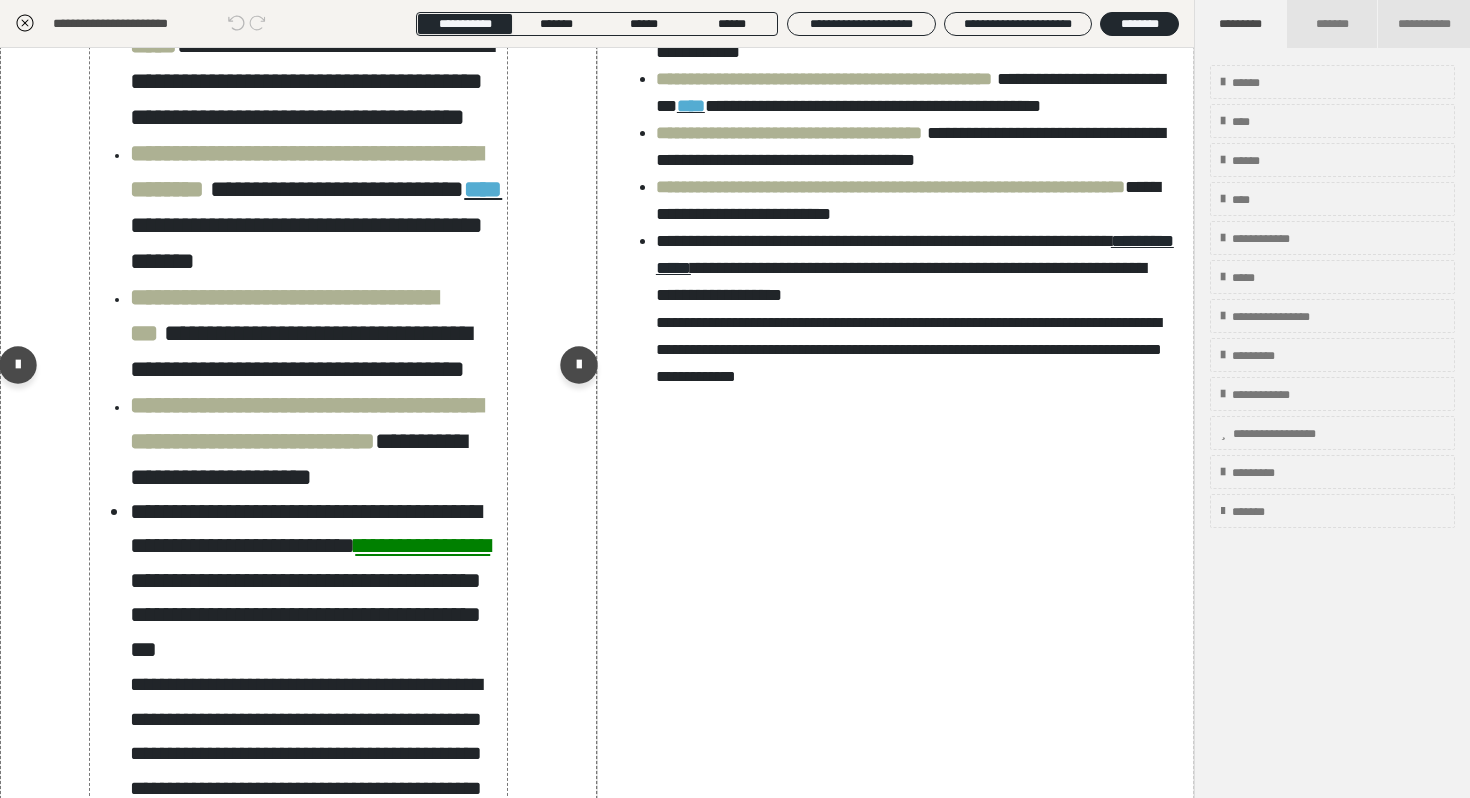 click on "**********" at bounding box center (318, 333) 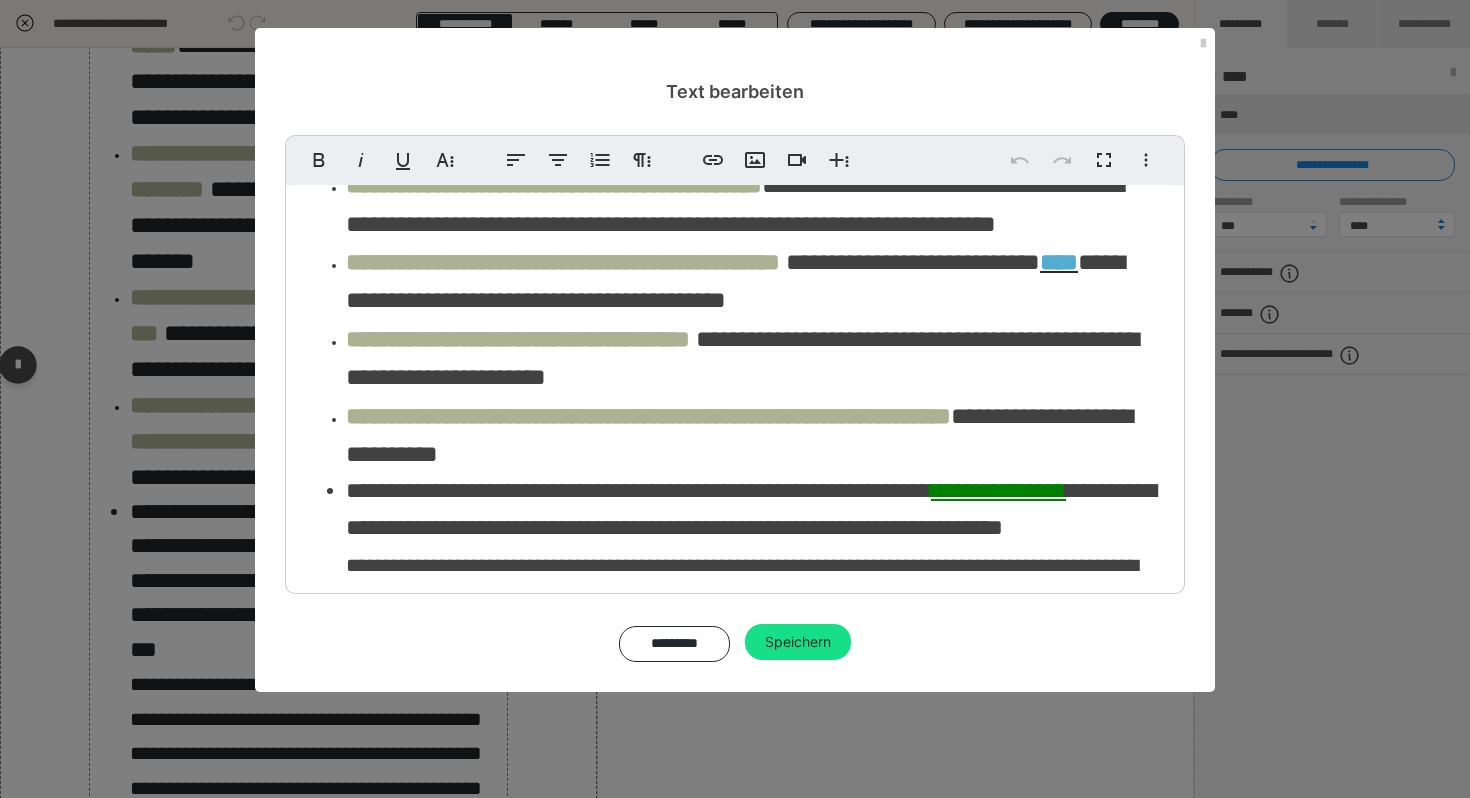 scroll, scrollTop: 194, scrollLeft: 0, axis: vertical 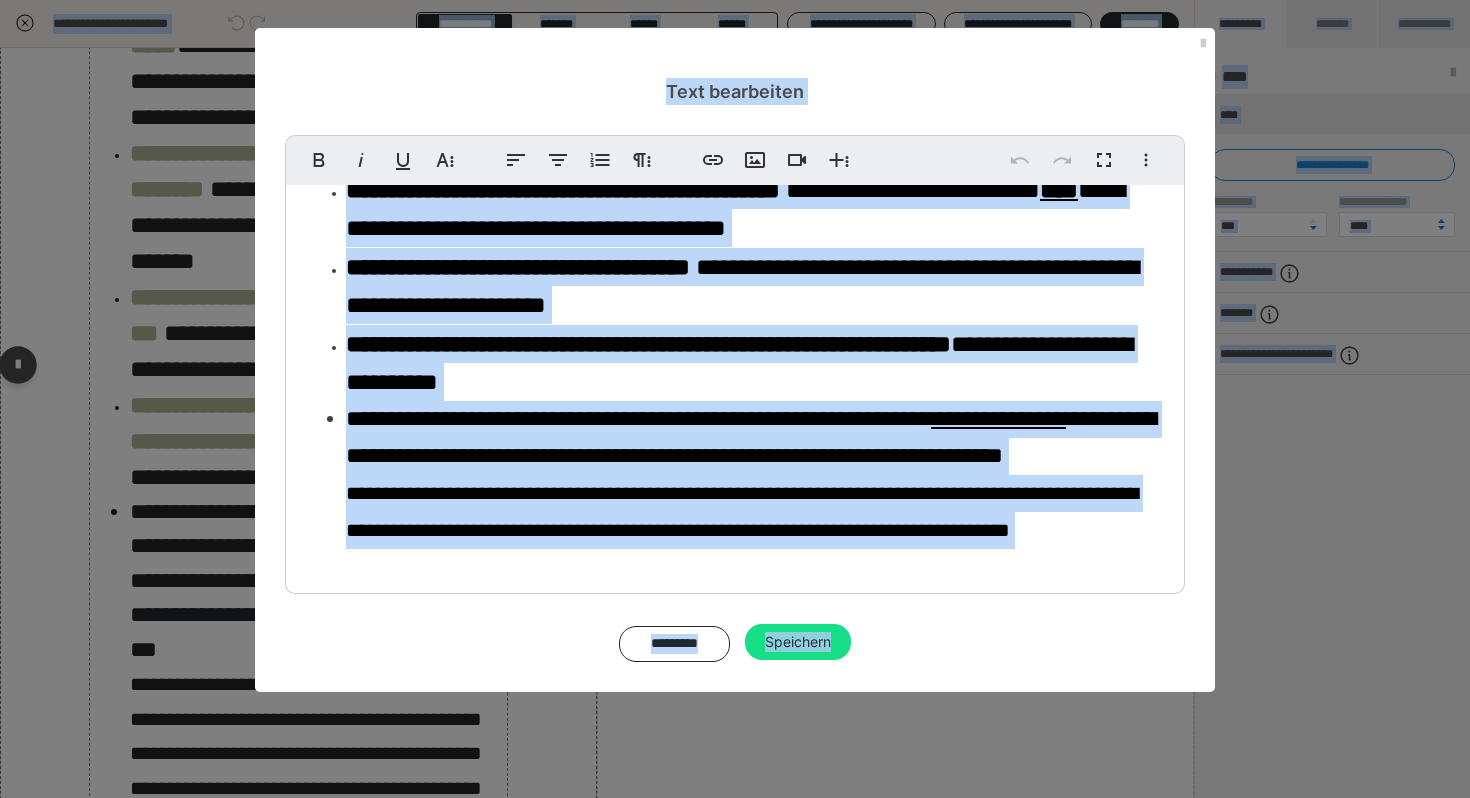 copy on "**********" 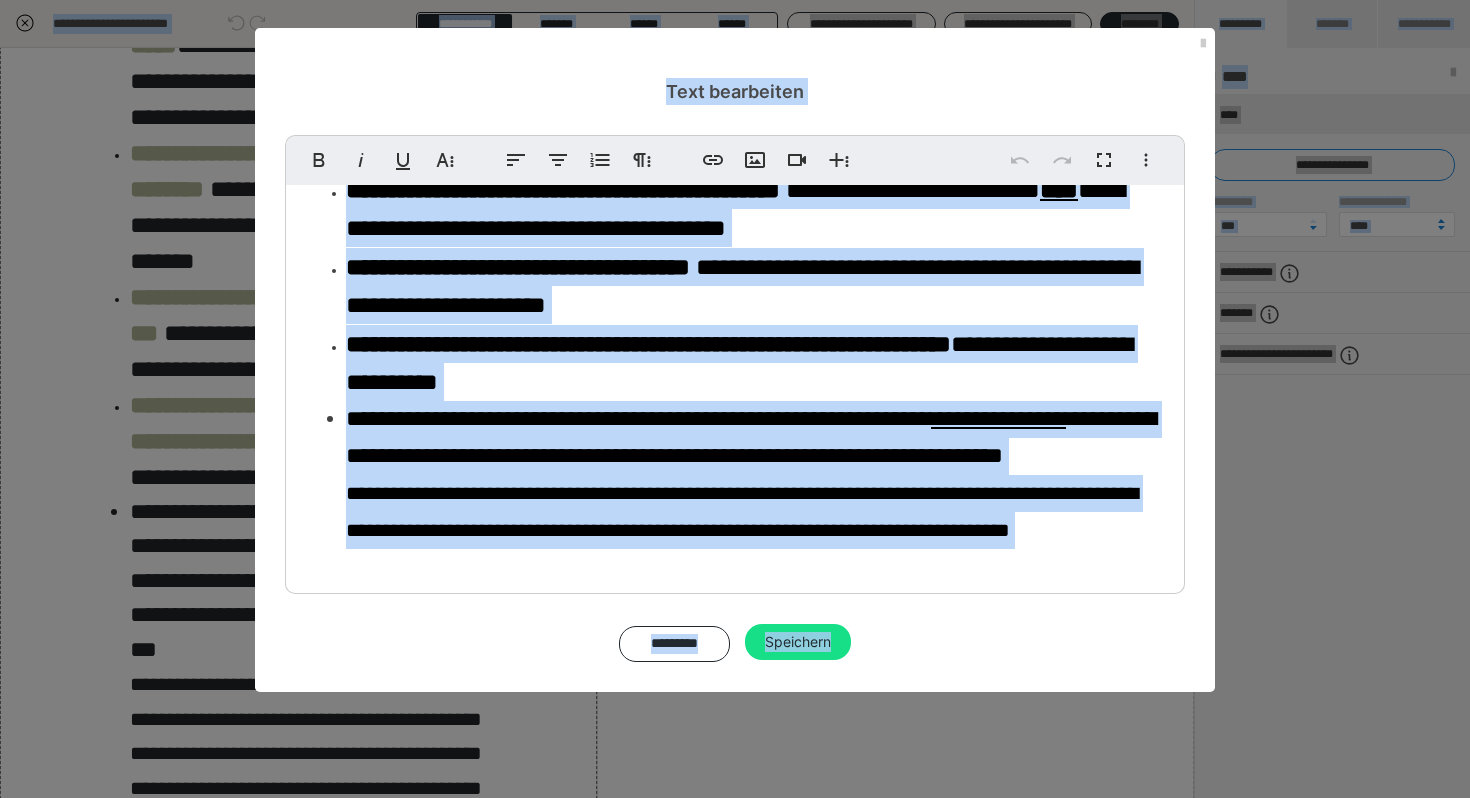 click on "**********" at bounding box center (755, 363) 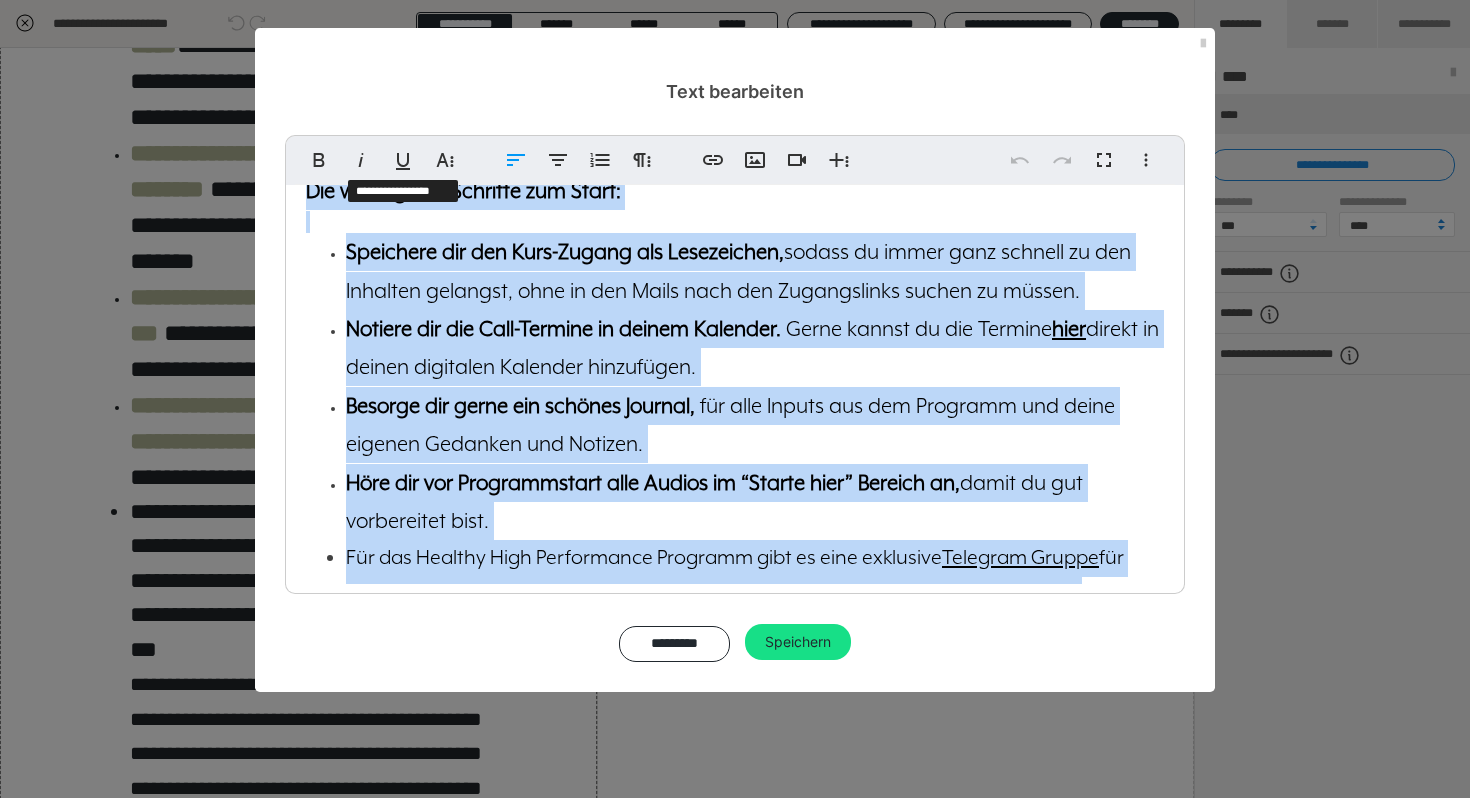 scroll, scrollTop: 0, scrollLeft: 0, axis: both 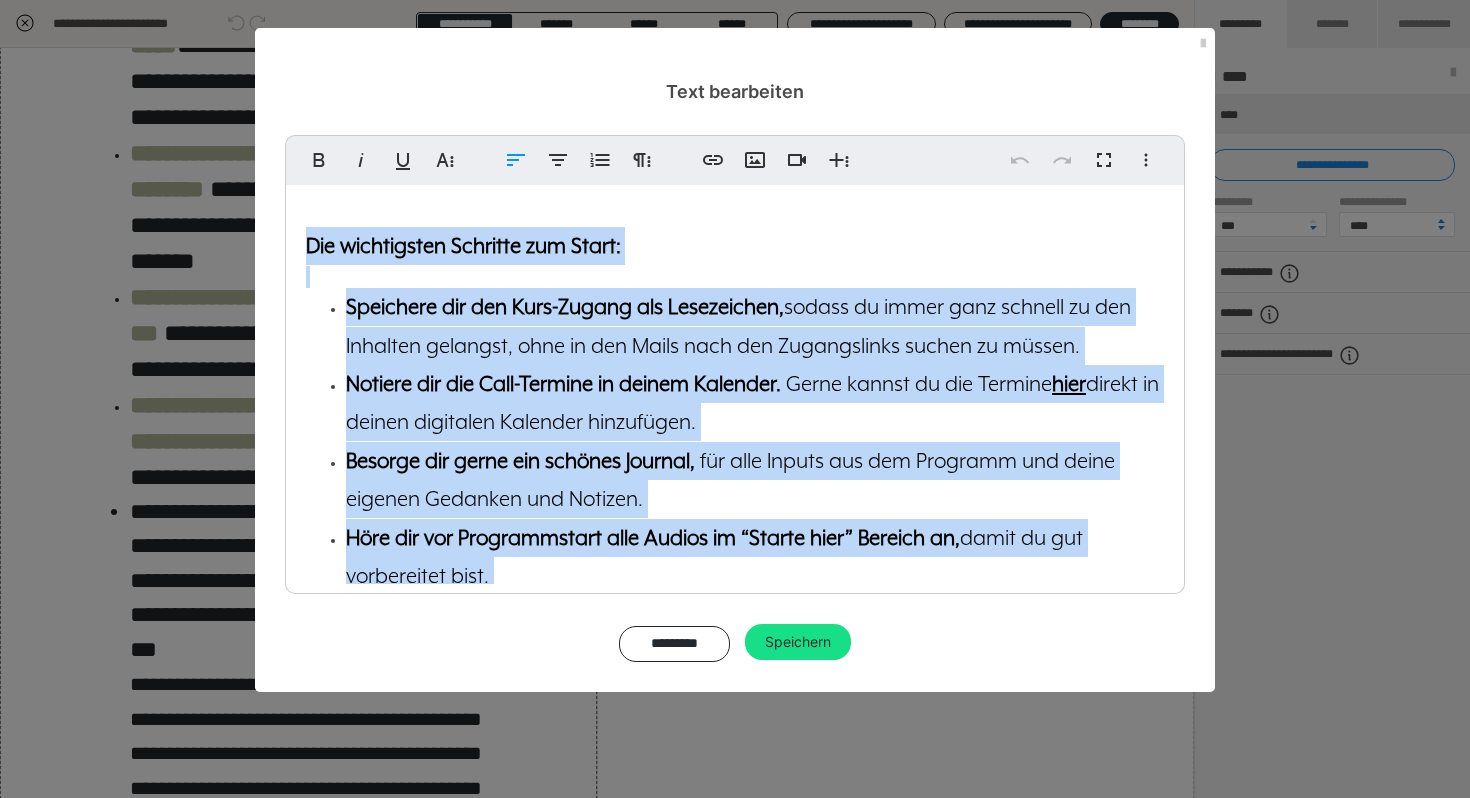 drag, startPoint x: 942, startPoint y: 526, endPoint x: 308, endPoint y: 253, distance: 690.27893 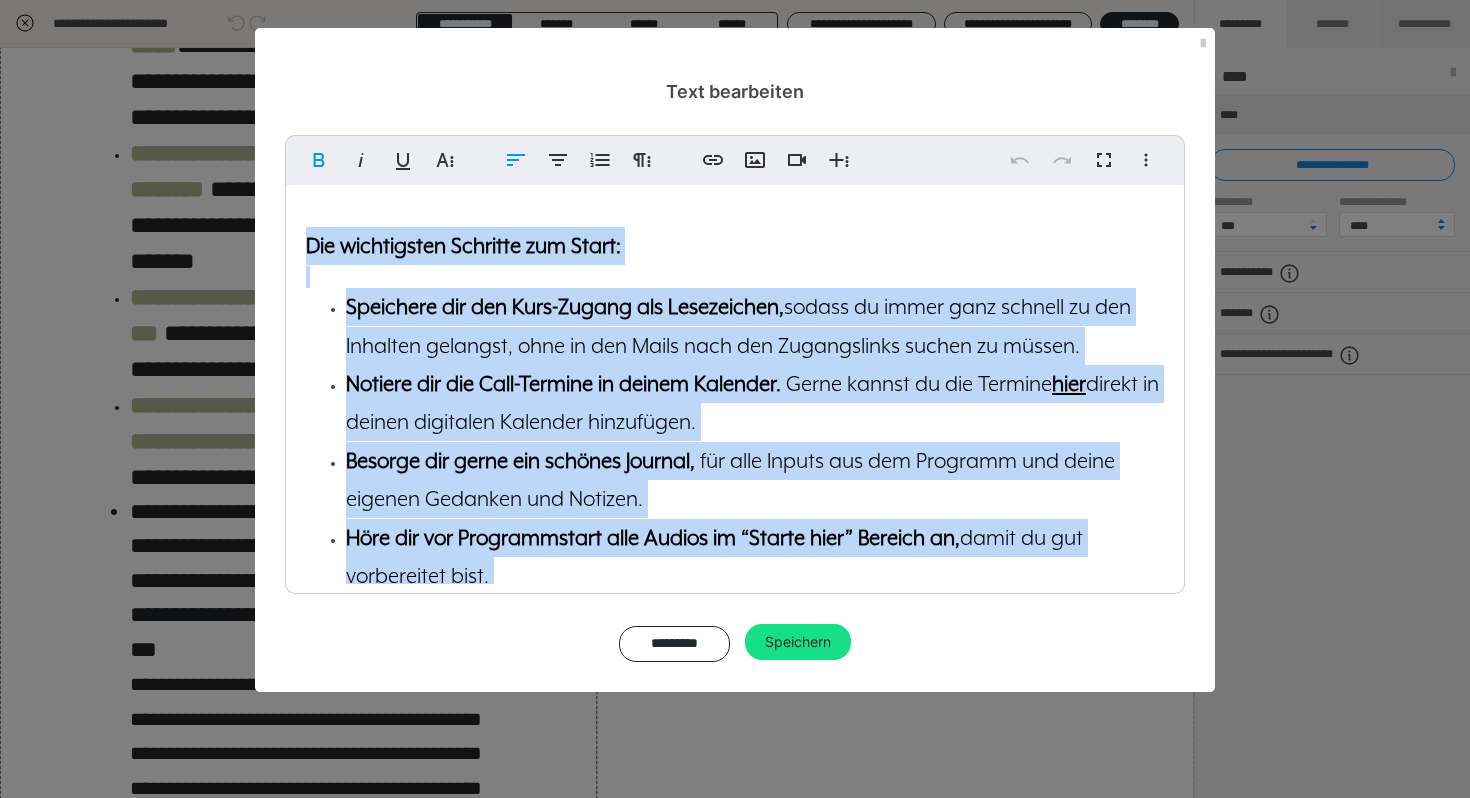 copy on "Die wichtigsten Schritte zum Start: Speichere dir den Kurs-Zugang als Lesezeichen ,  sodass du immer ganz schnell zu den Inhalten gelangst, ohne in den Mails nach den Zugangslinks suchen zu müssen. Notiere dir die Call-Termine in deinem Kalender.   Gerne kannst du die Termine  hier  direkt in deinen digitalen Kalender hinzufügen. Besorge dir gerne ein schönes Journal,   für alle Inputs aus dem Programm und deine eigenen Gedanken und Notizen. Höre dir vor Programmstart alle Audios im “Starte hier” Bereich an,  damit du gut vorbereitet bist. Für das Healthy High Performance Programm gibt es eine exklusive  Telegram Gruppe  für Inspirationen on the go, eure Fragen und natürlich zum Austausch untereinander:  Die Telegram-Gruppe ist ein optionaler Raum, jedoch nicht essenziell für die Teilnahme am Programm. Alle wichtigen Inhalte werden über die Kursplattform und die Live-Calls vermittelt." 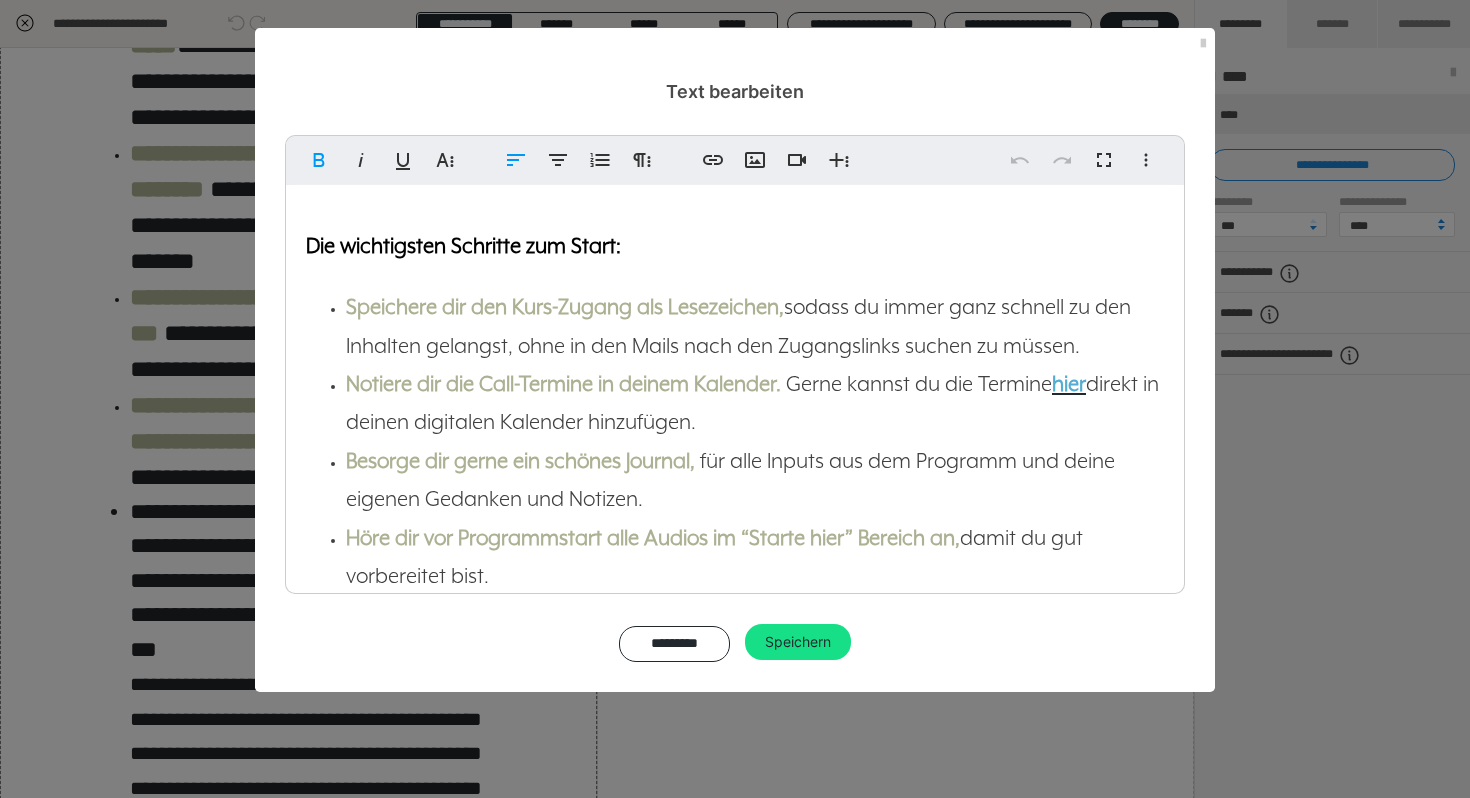 click on "Text bearbeiten Fett Kursiv Unterstrichen Weitere Textformate Linksbündig ausrichten Zentriert ausrichten Nummerierte Liste Weitere Absatzformate Link einfügen Bild einfügen Video einfügen Weitere Reichhaltige Formate Rückgängig Wiederholen Vollbild Weitere Formate Durchgestrichen Tiefgestellt Hochgestellt mreavesxlmodot-book ABeeZee Abhaya Libre Abril FatFace Alegreya Alice Amaranth Amatic SC Anonymous Pro [PERSON_NAME] Archivo Black Archivo Light Archivo Medium Archivo Arimo Arvo B612 Barlow Bebas Neue Belleza Big Shoulders Stencil Display BioRhyme Blinker Cairo Cardo Catamaran Caveat Caveat Brush Comfortaa Concert One Cormorant Cormorant [PERSON_NAME] Courier Prime Crimson Text Dancing Script Eczar Exo Exo 2 Figtree Fira Sans Fjalla One Forum [PERSON_NAME] Libre Fraunces Grandstander GT-Super-Display-Bold GT-Super-Display-Regular IBM Plex Serif Inconsolata Inder Indie Flower Inter Josefin Sans [PERSON_NAME] Lexend Deca Libre Baskerville Libre Franklin Lilita One Lobster Lobster Two Lora Merienda Montserrat" at bounding box center [735, 399] 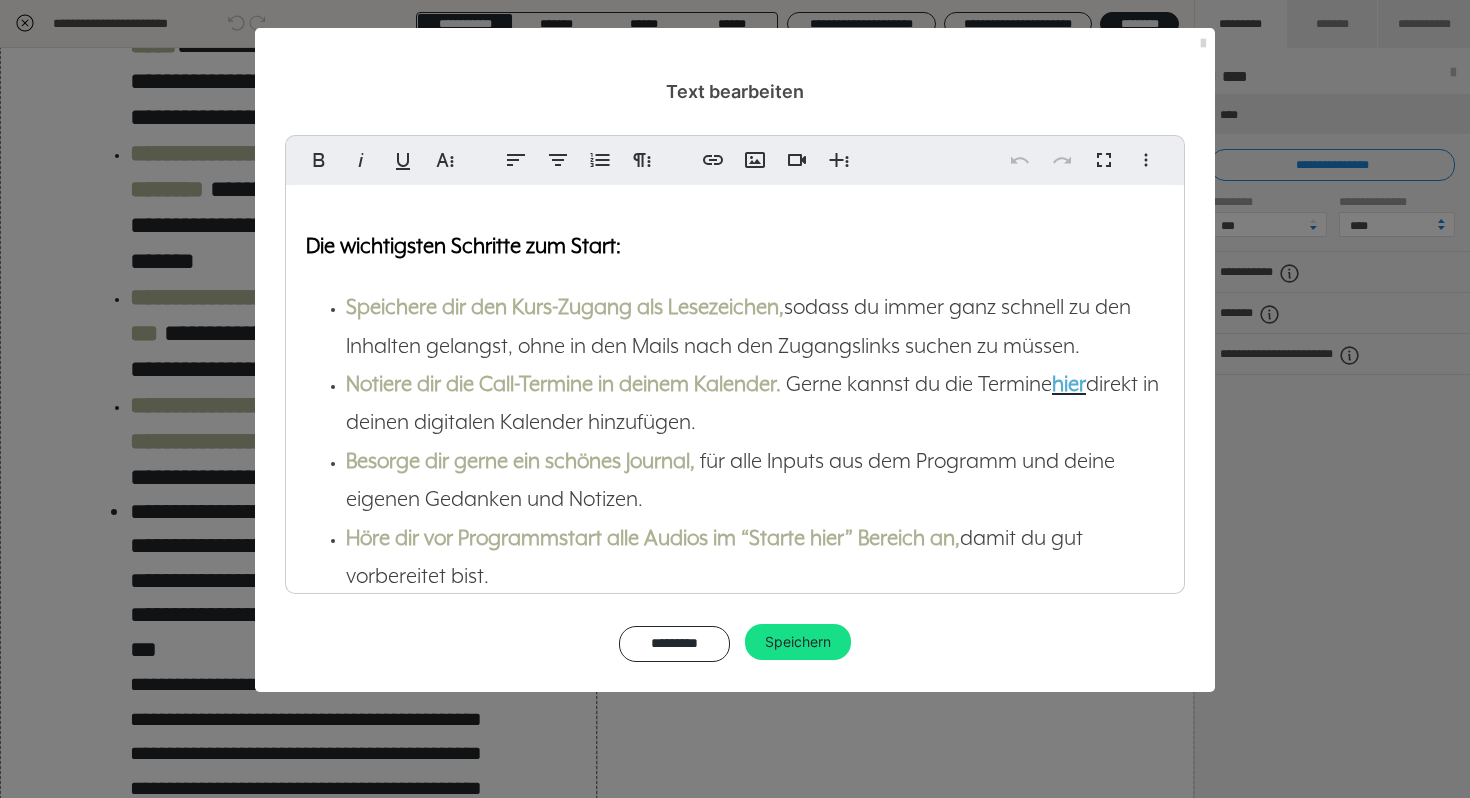 click at bounding box center [1203, 44] 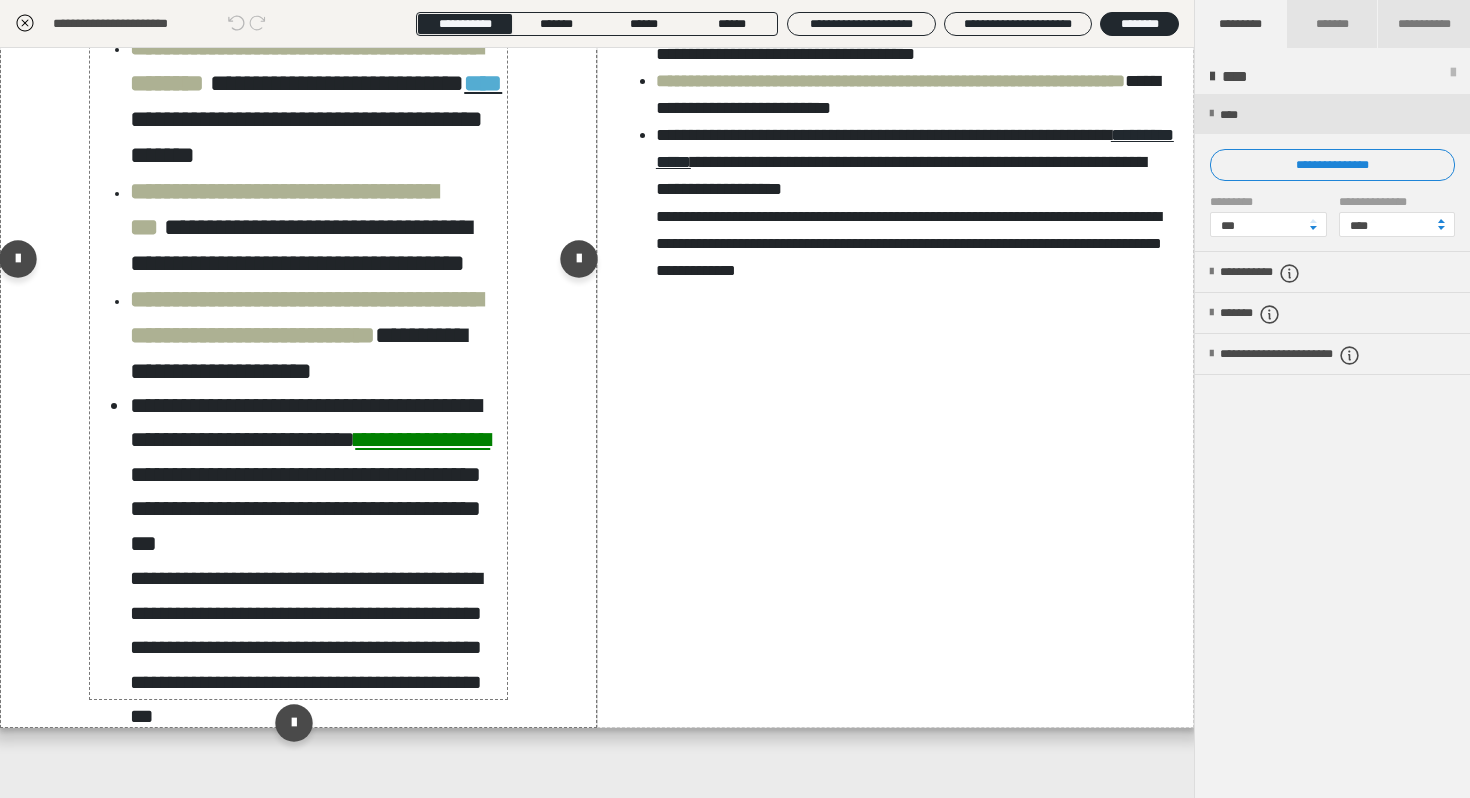 scroll, scrollTop: 1152, scrollLeft: 0, axis: vertical 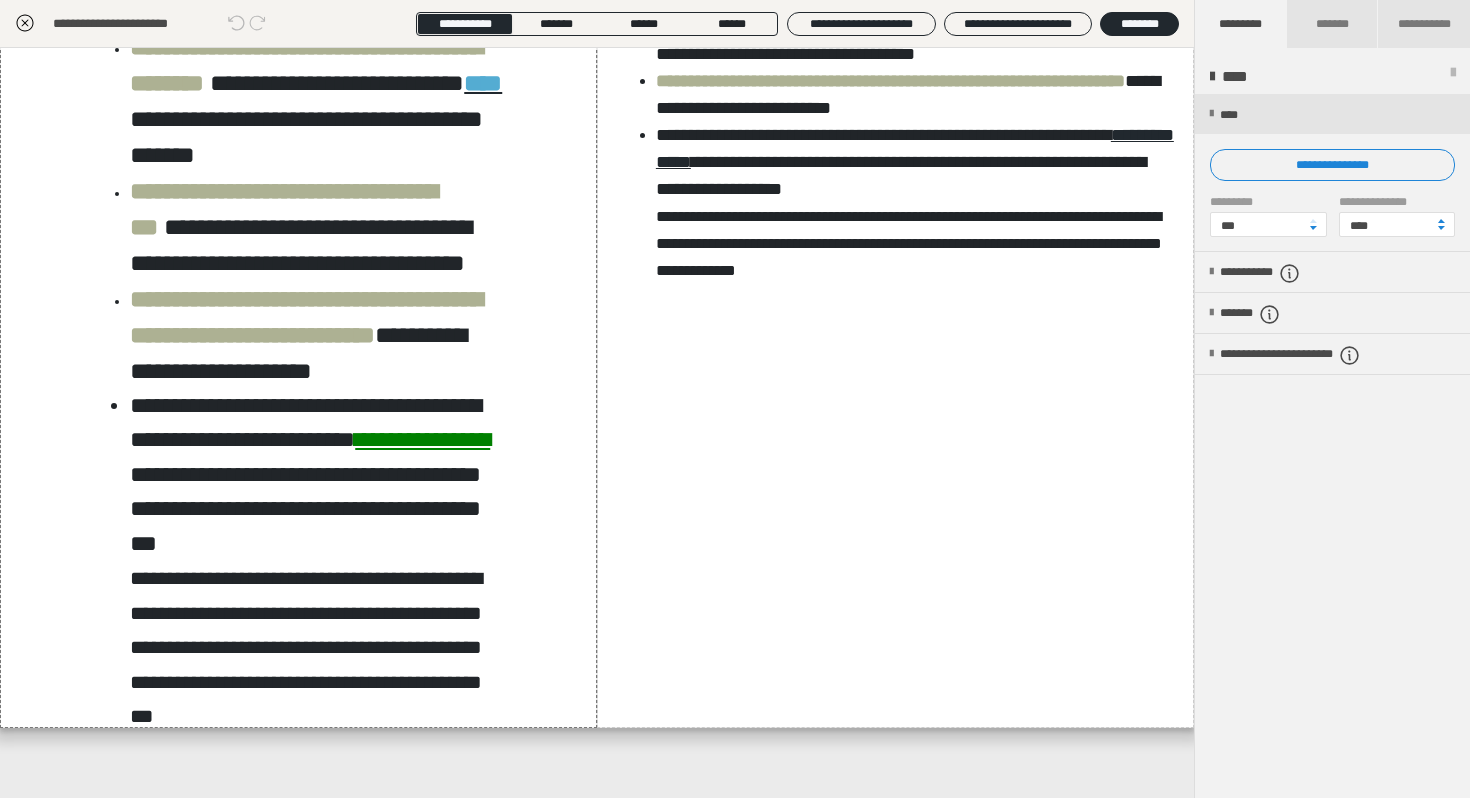 click 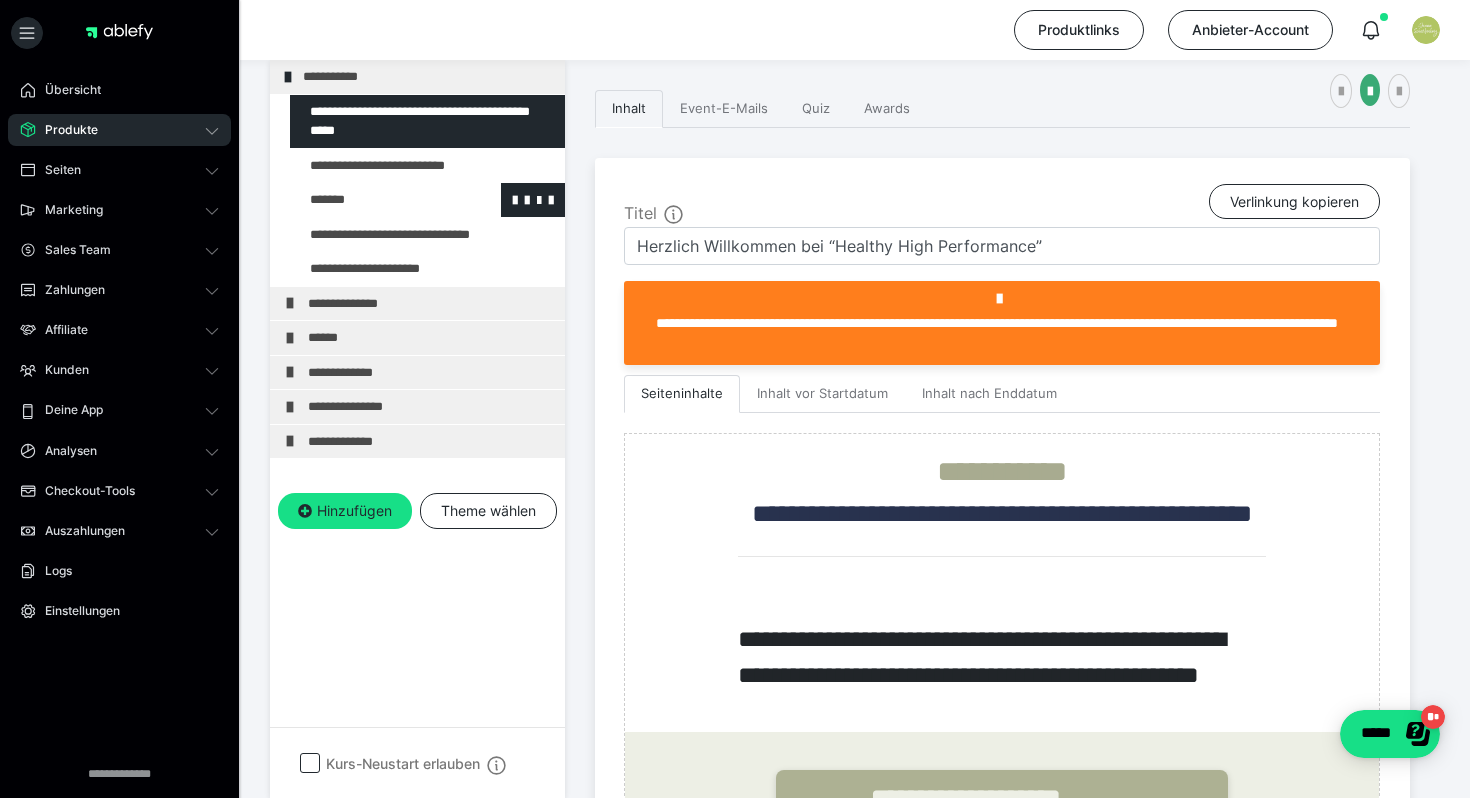 click at bounding box center (375, 200) 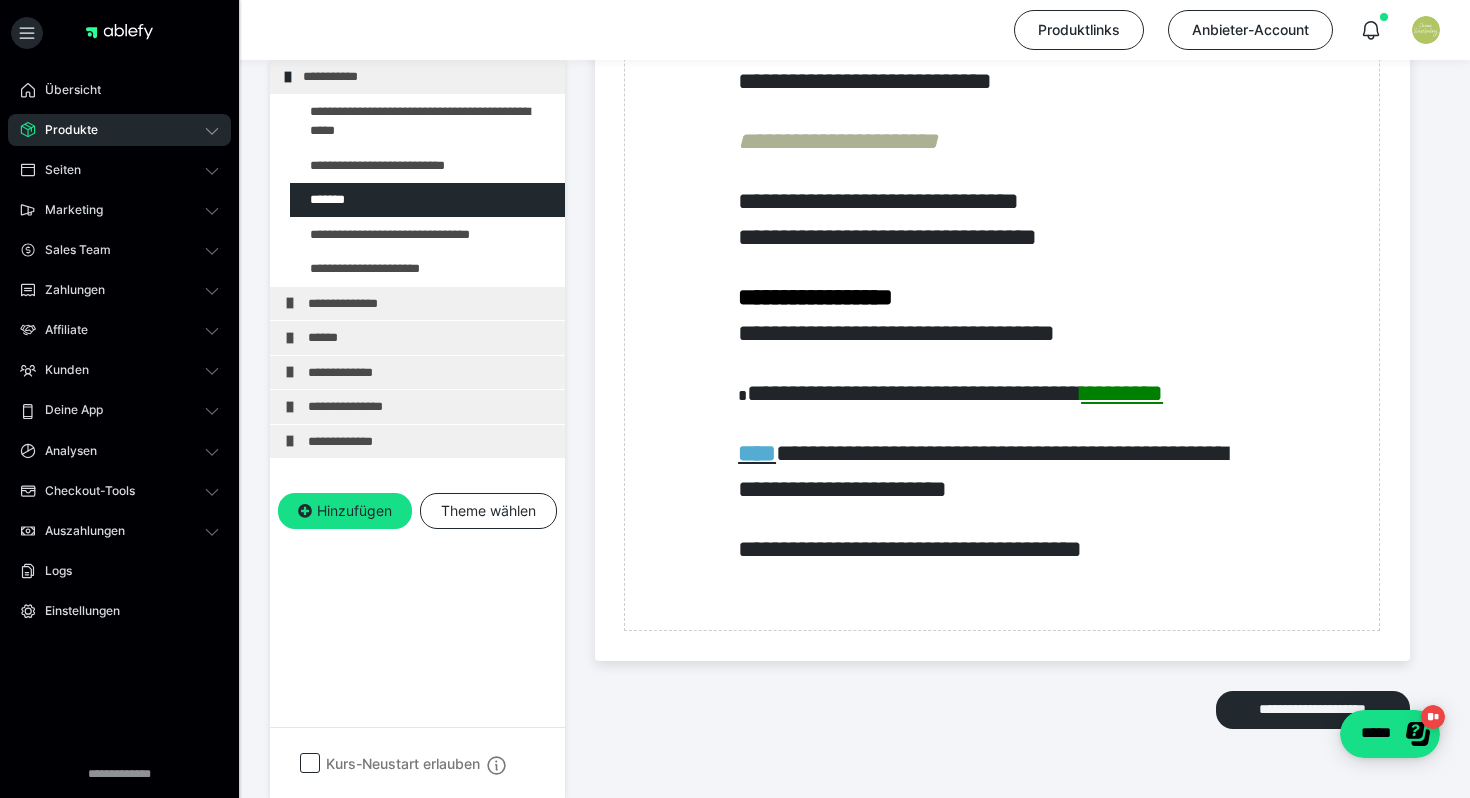 scroll, scrollTop: 1214, scrollLeft: 0, axis: vertical 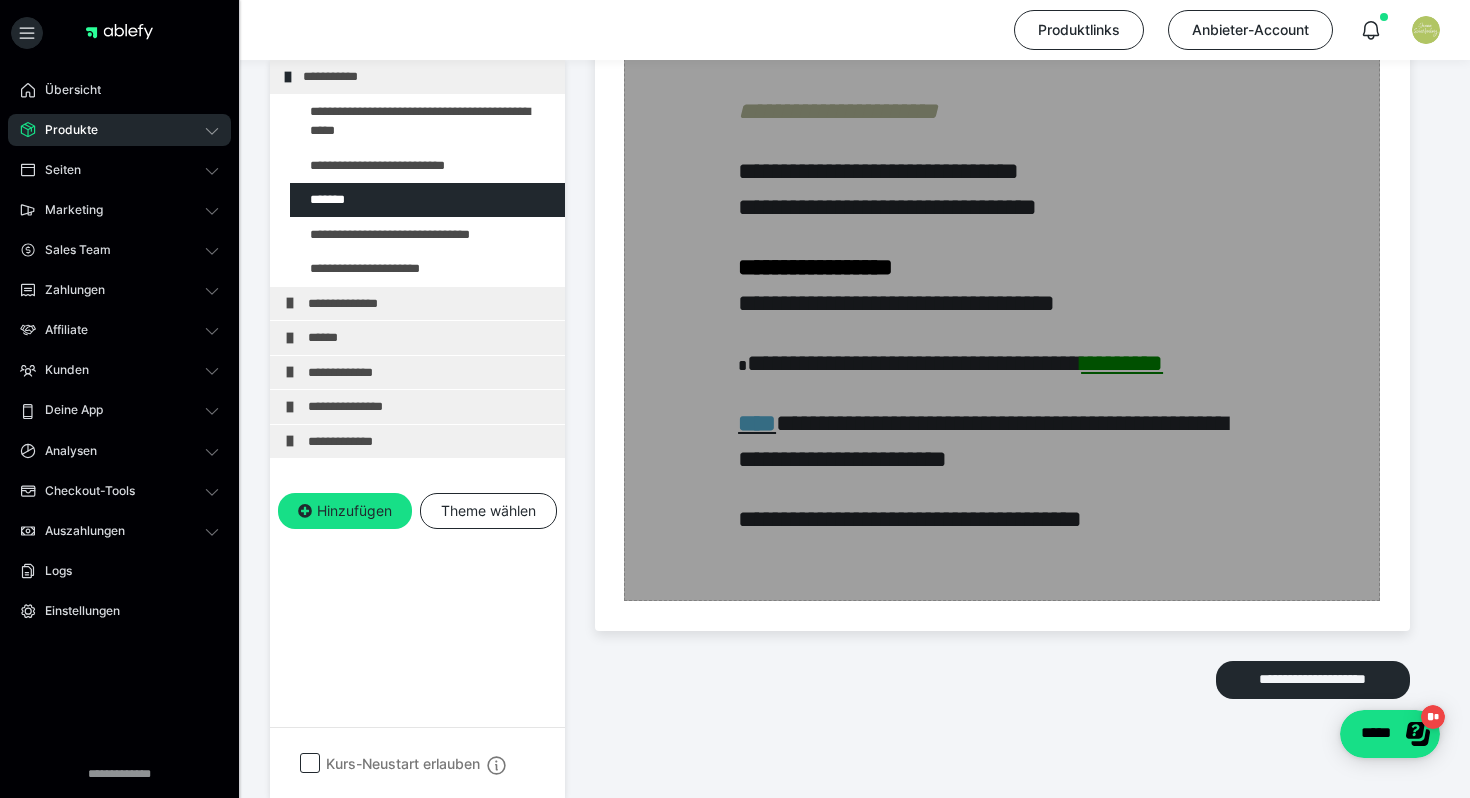 click on "Zum Pagebuilder" at bounding box center [1002, 55] 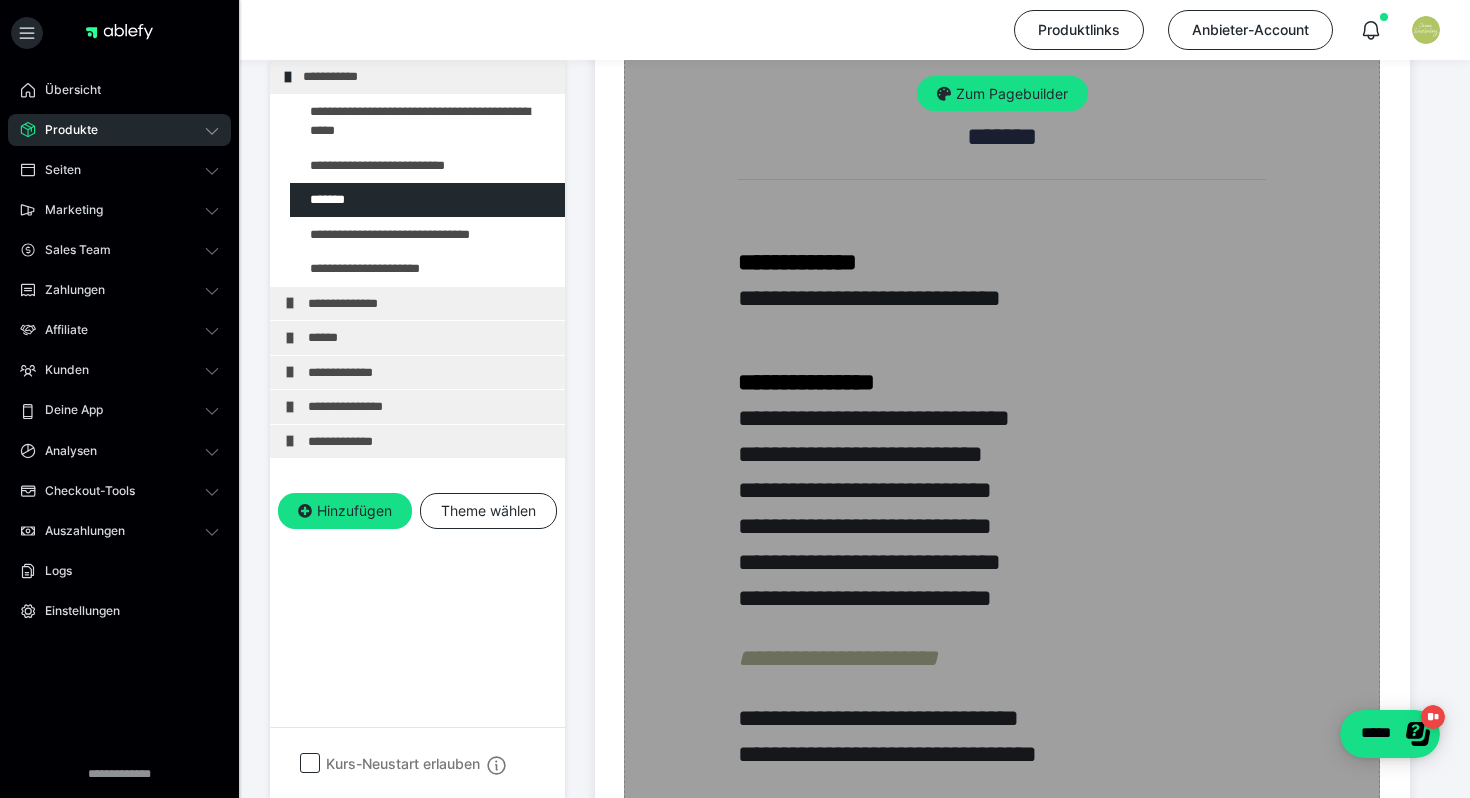 scroll, scrollTop: 614, scrollLeft: 0, axis: vertical 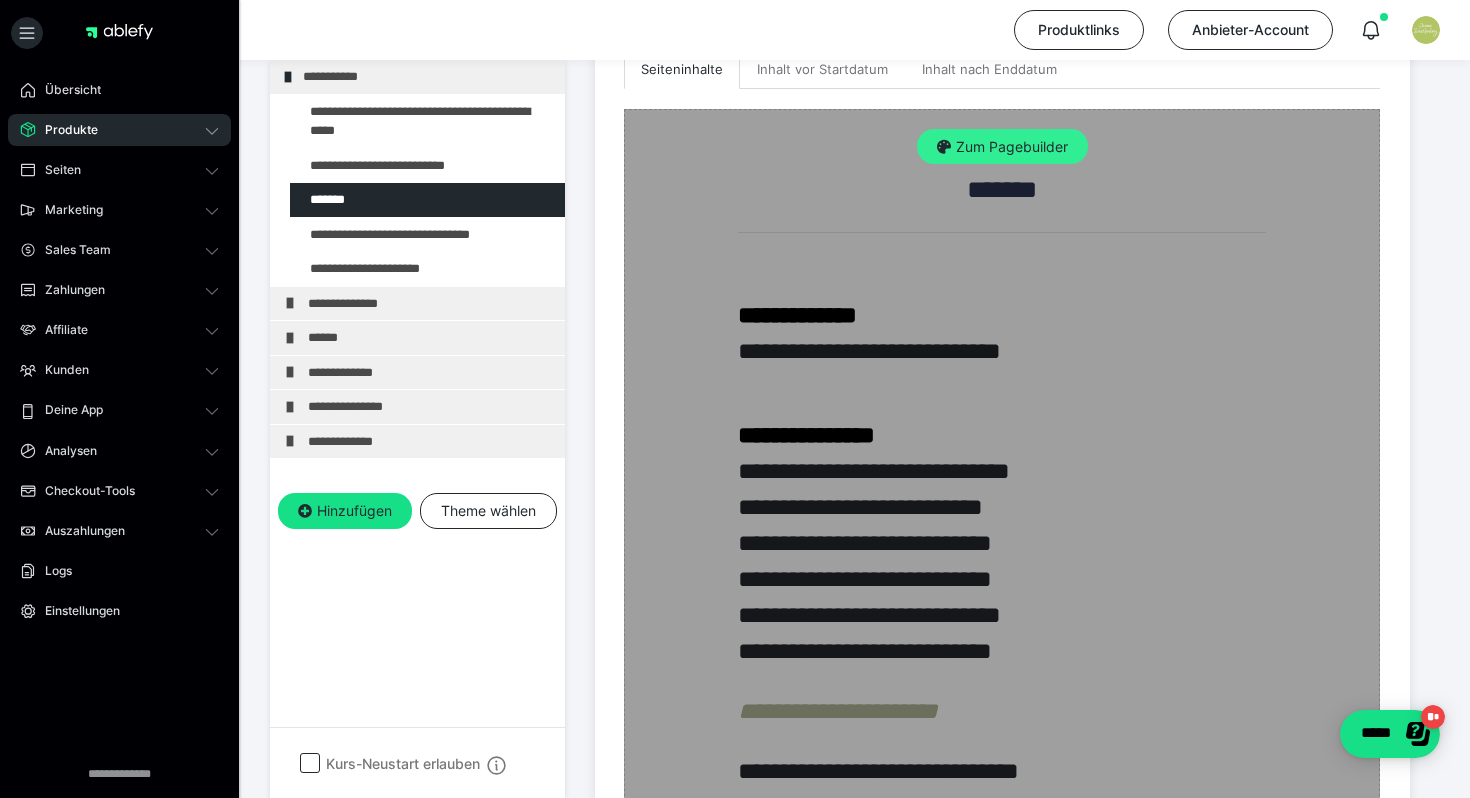 click on "Zum Pagebuilder" at bounding box center (1002, 147) 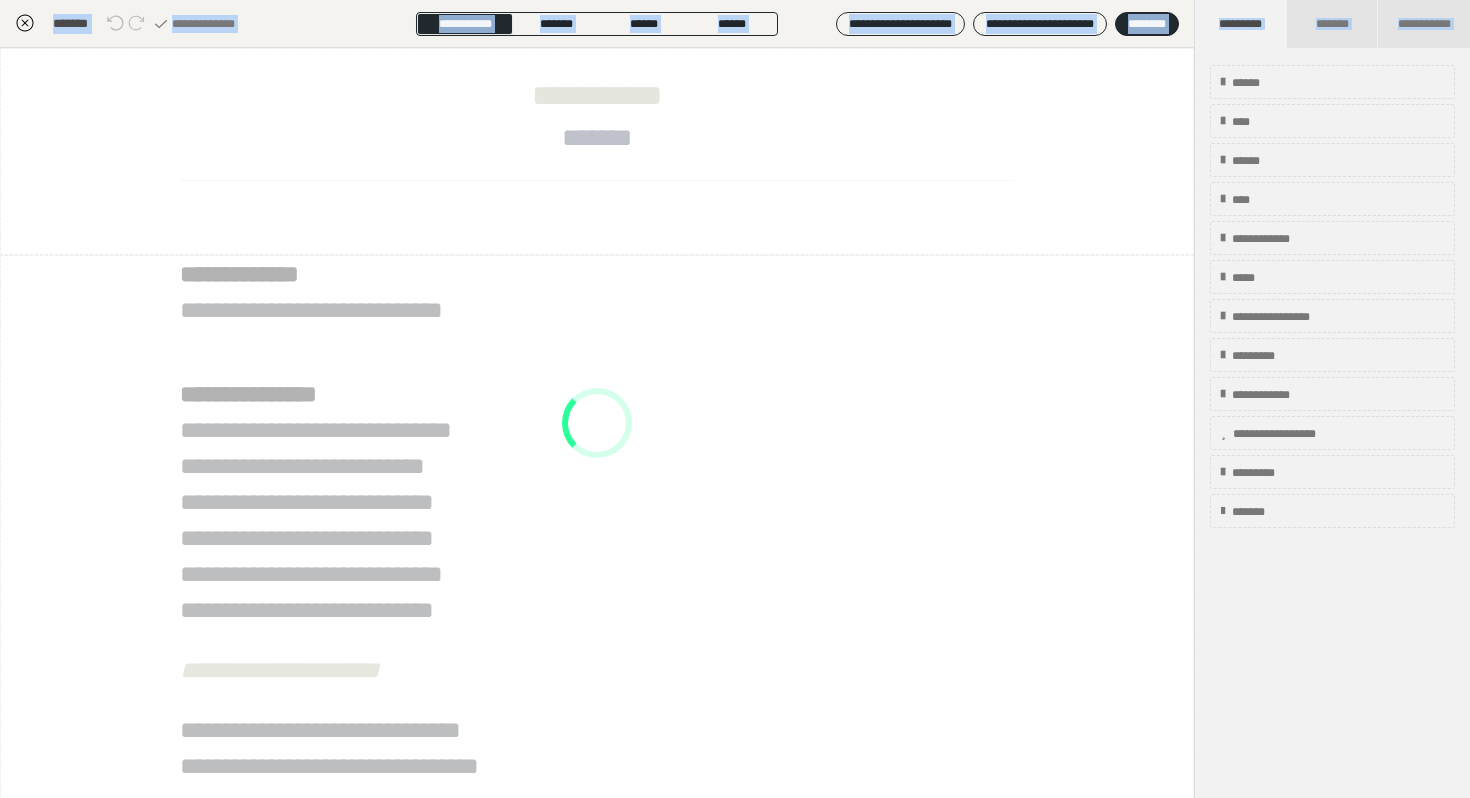 scroll, scrollTop: 290, scrollLeft: 0, axis: vertical 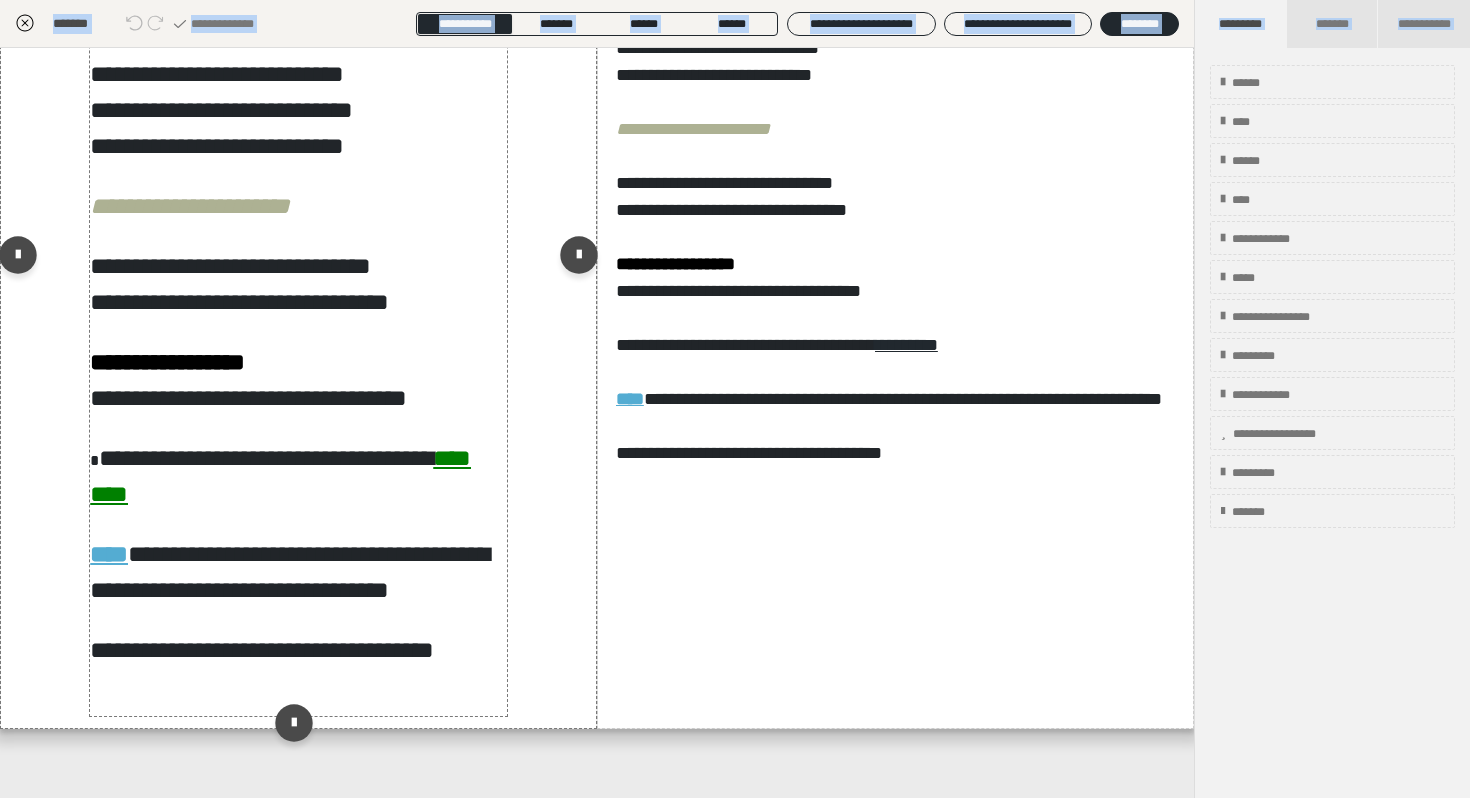click on "**********" at bounding box center (298, 254) 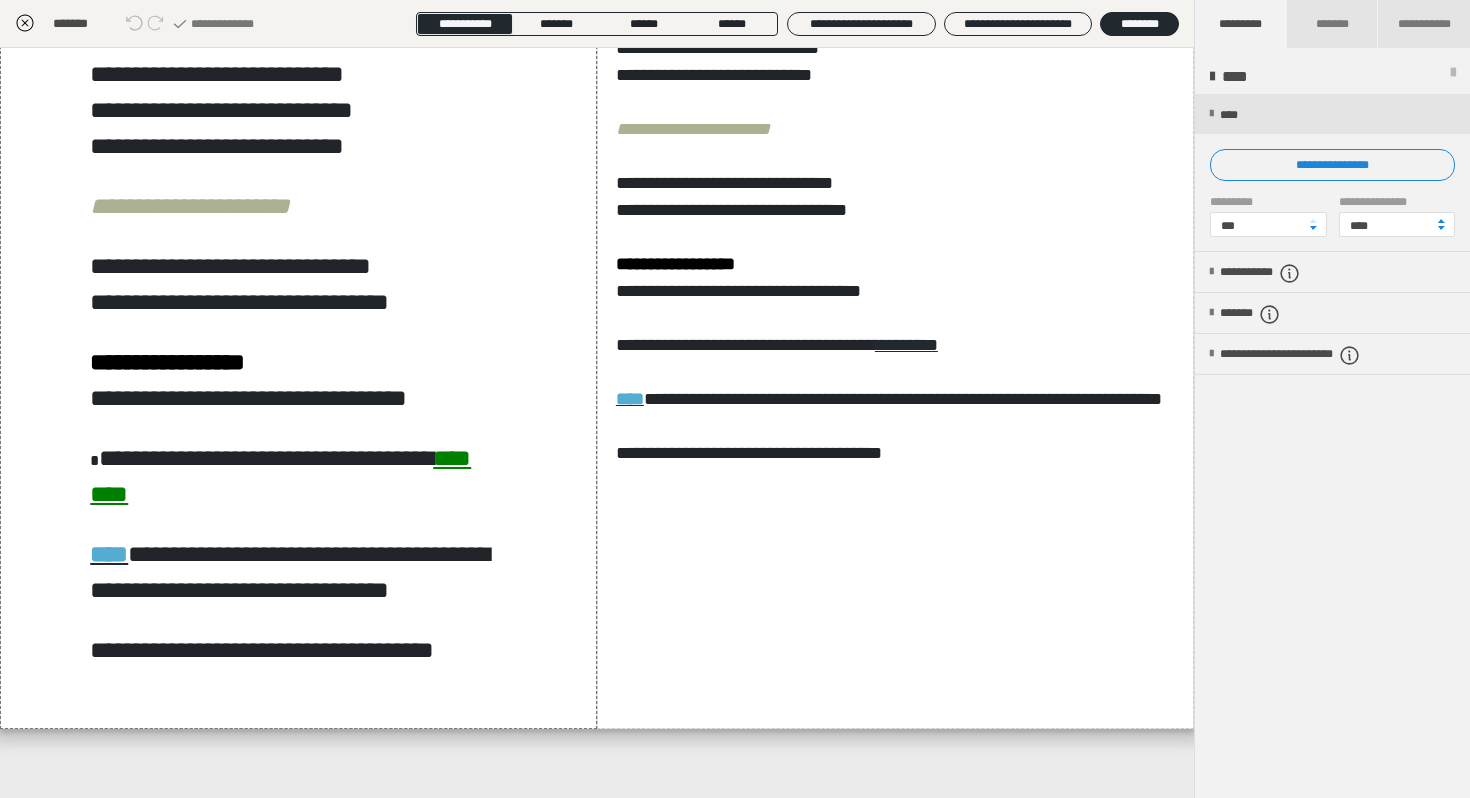 click on "**********" at bounding box center (735, 593) 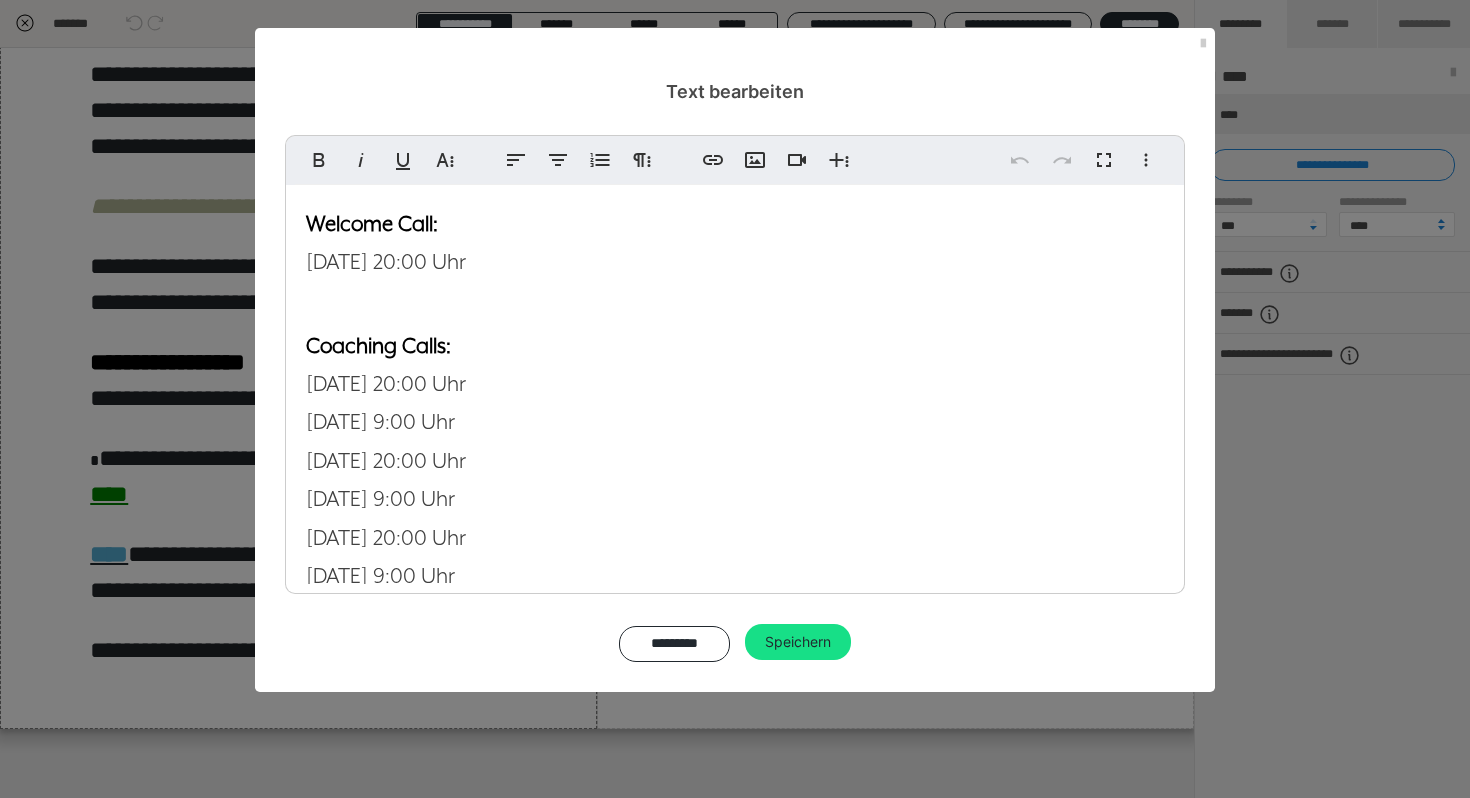 click on "[DATE] 20:00 Uhr [DATE] 9:00 Uhr [DATE] 20:00 Uhr" at bounding box center (386, 499) 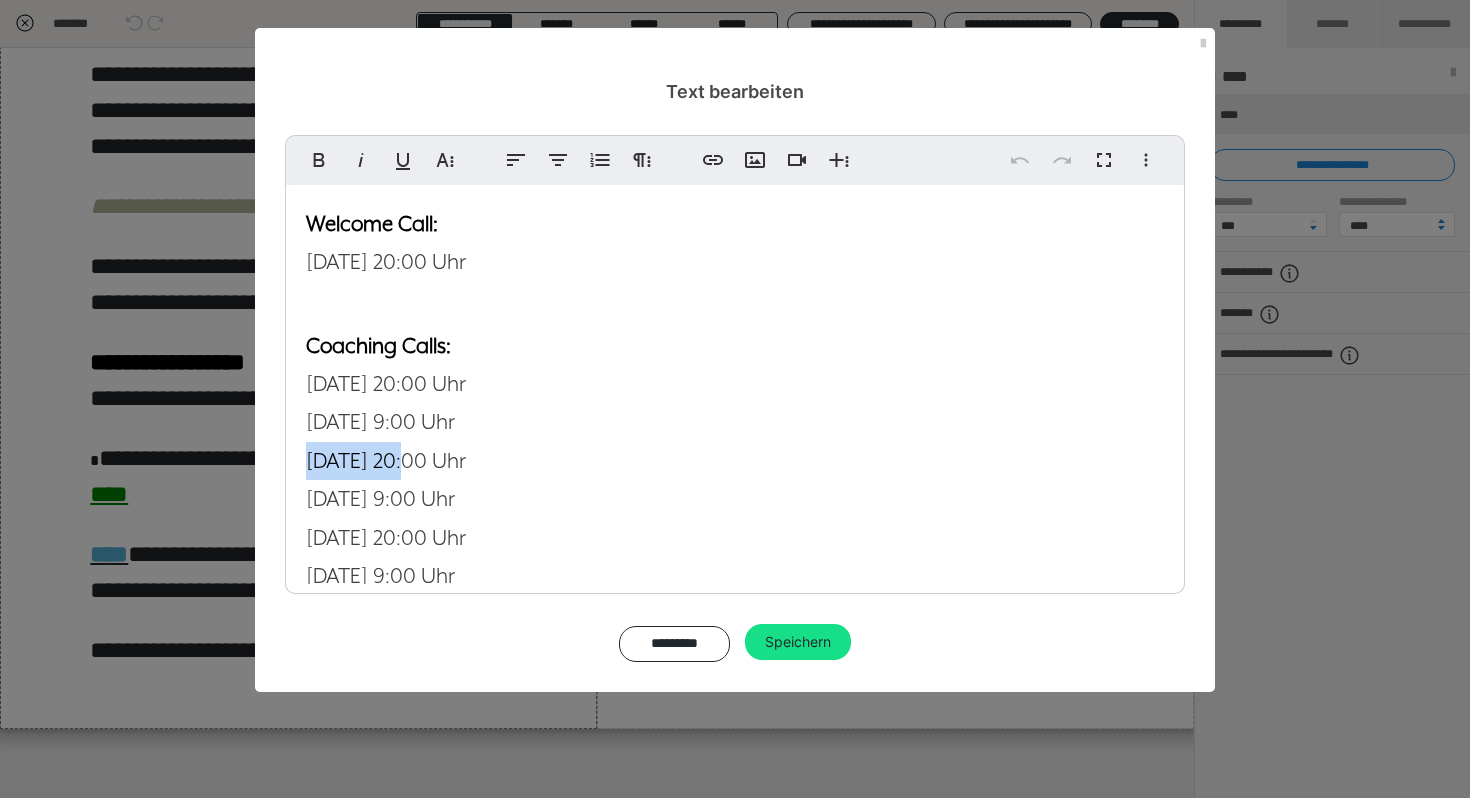 scroll, scrollTop: 518, scrollLeft: 0, axis: vertical 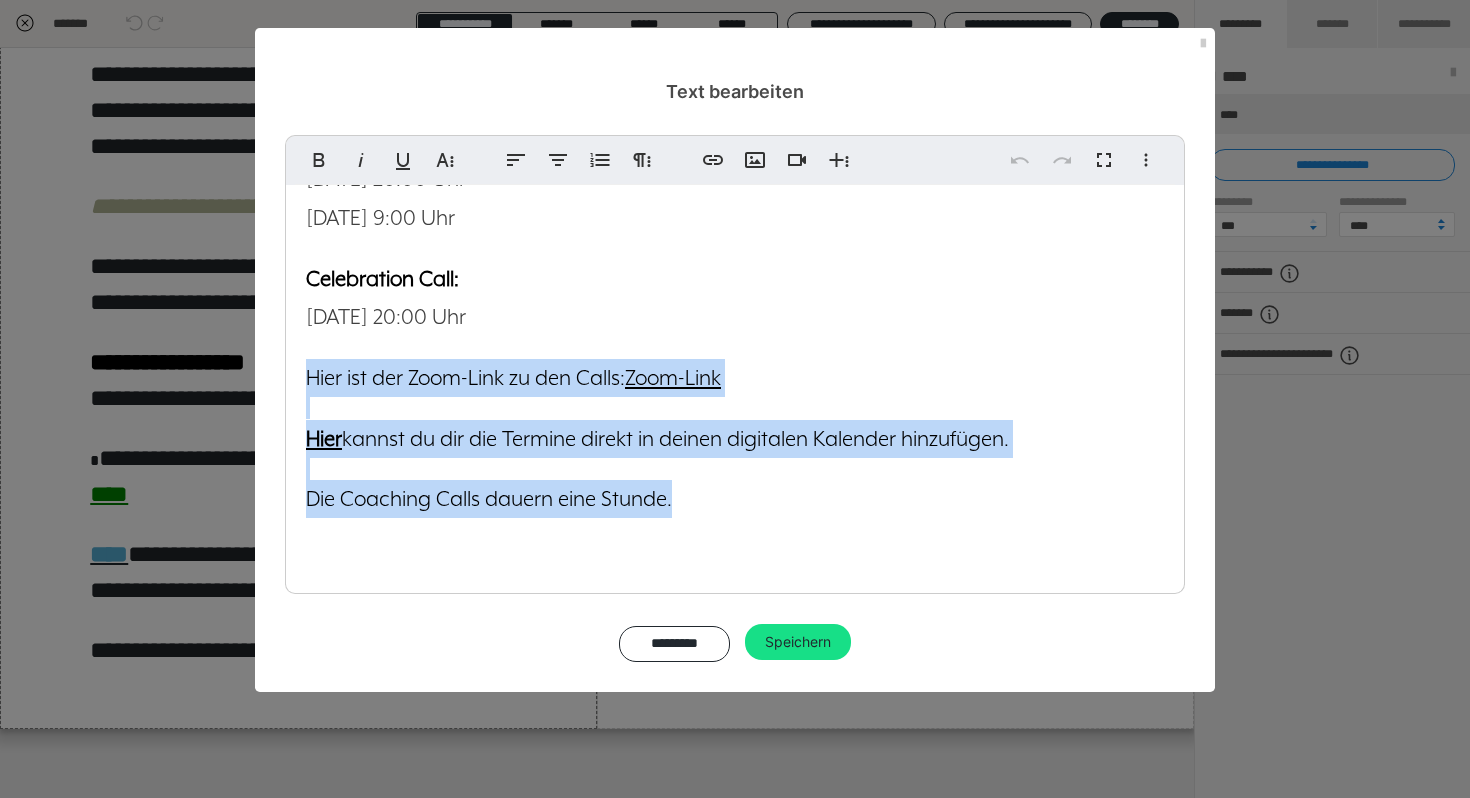 drag, startPoint x: 683, startPoint y: 504, endPoint x: 302, endPoint y: 379, distance: 400.9813 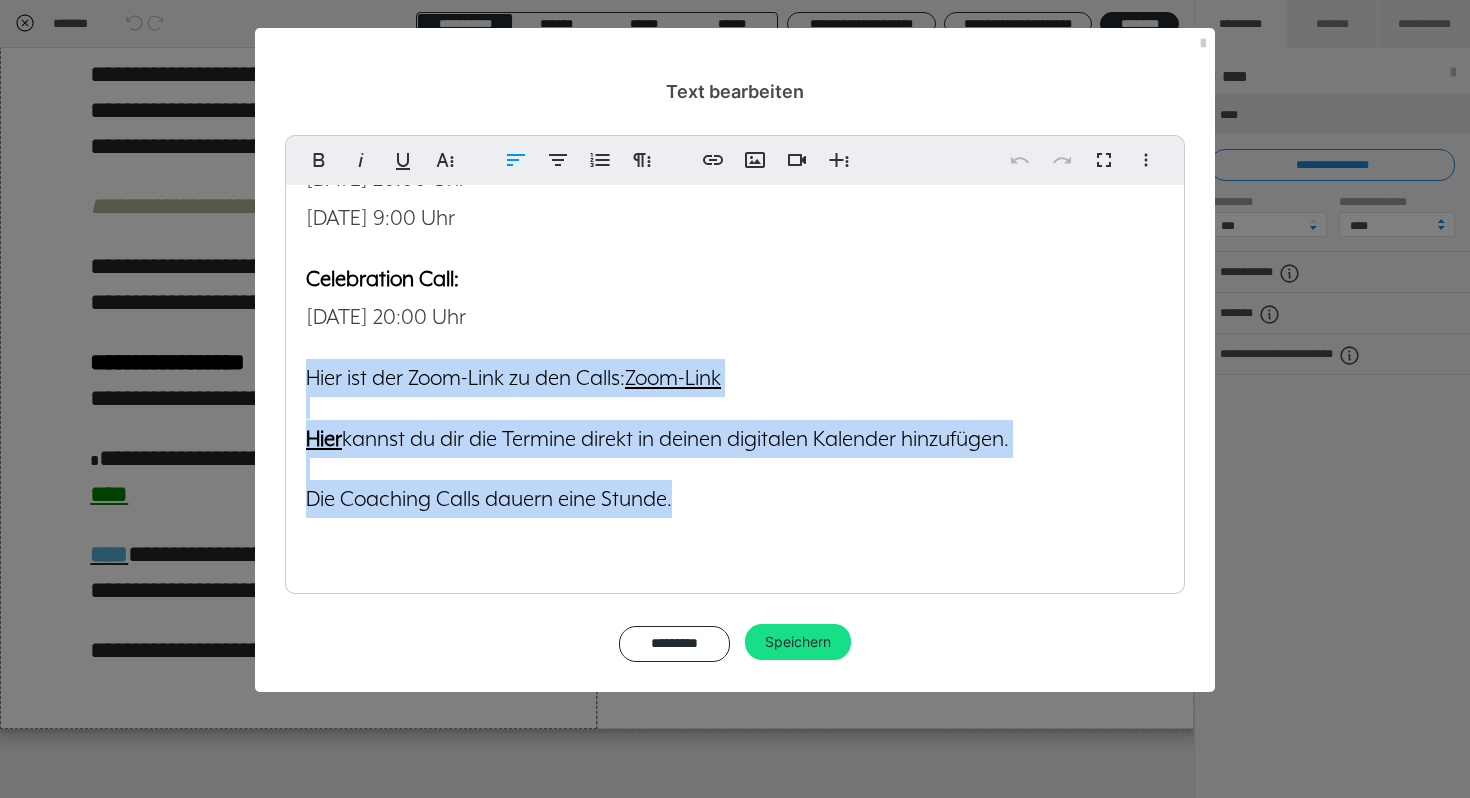 copy on "​ Hier ist der Zoom-Link zu den Calls:  Zoom-Link Hier  kannst du dir die Termine direkt in deinen digitalen Kalender hinzufügen. Die Coaching Calls dauern eine Stunde." 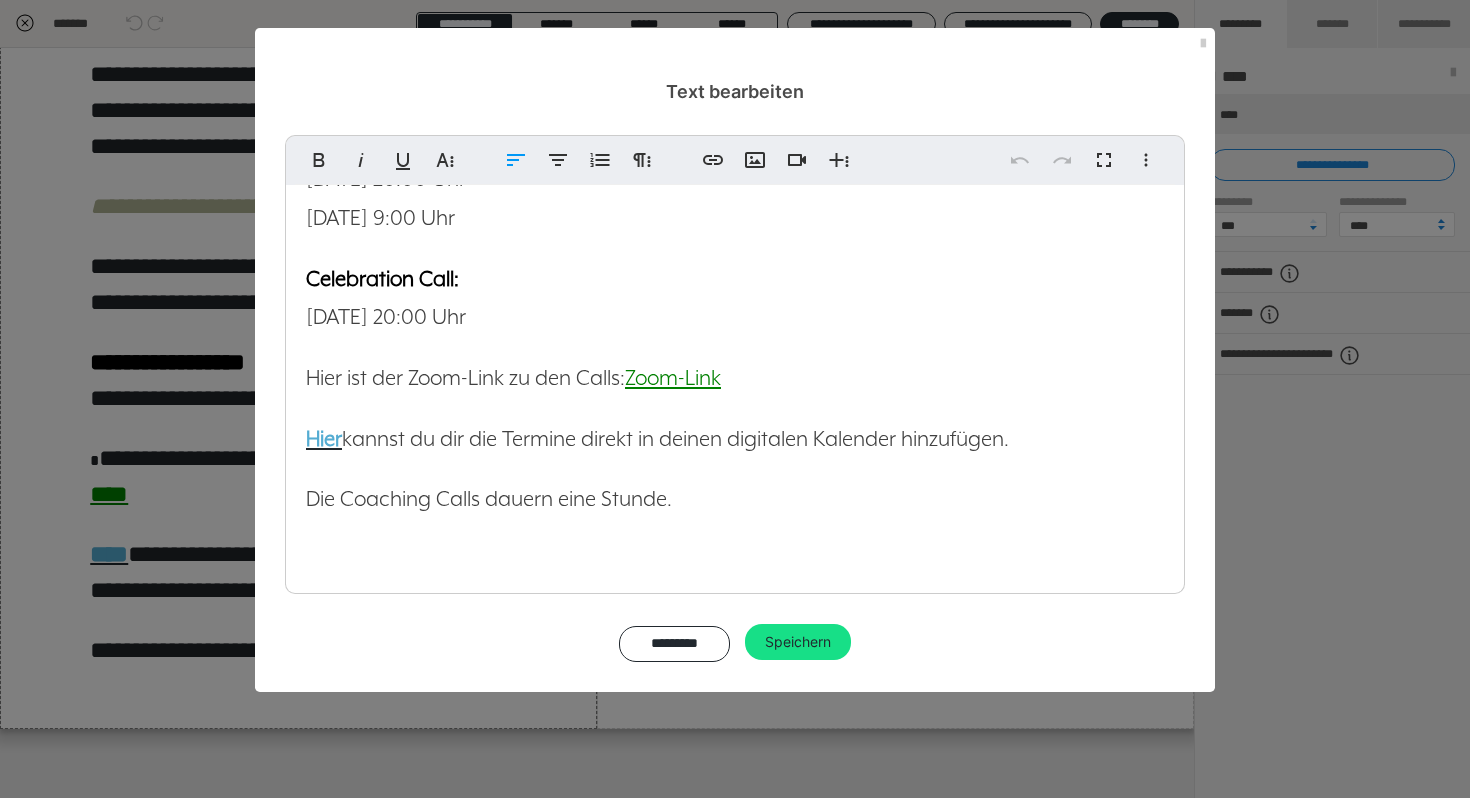 click on "Text bearbeiten" at bounding box center (735, 66) 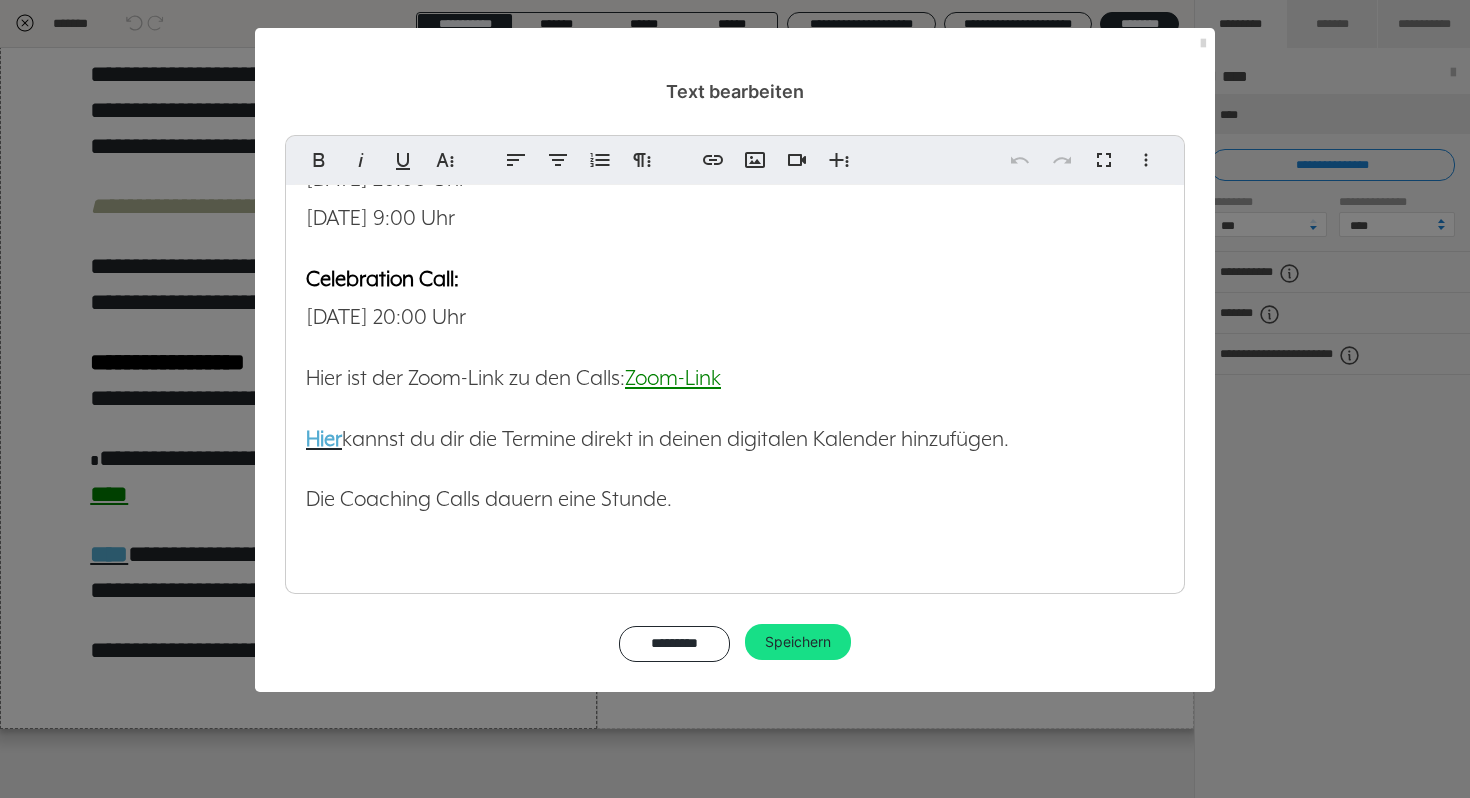 click at bounding box center (1203, 44) 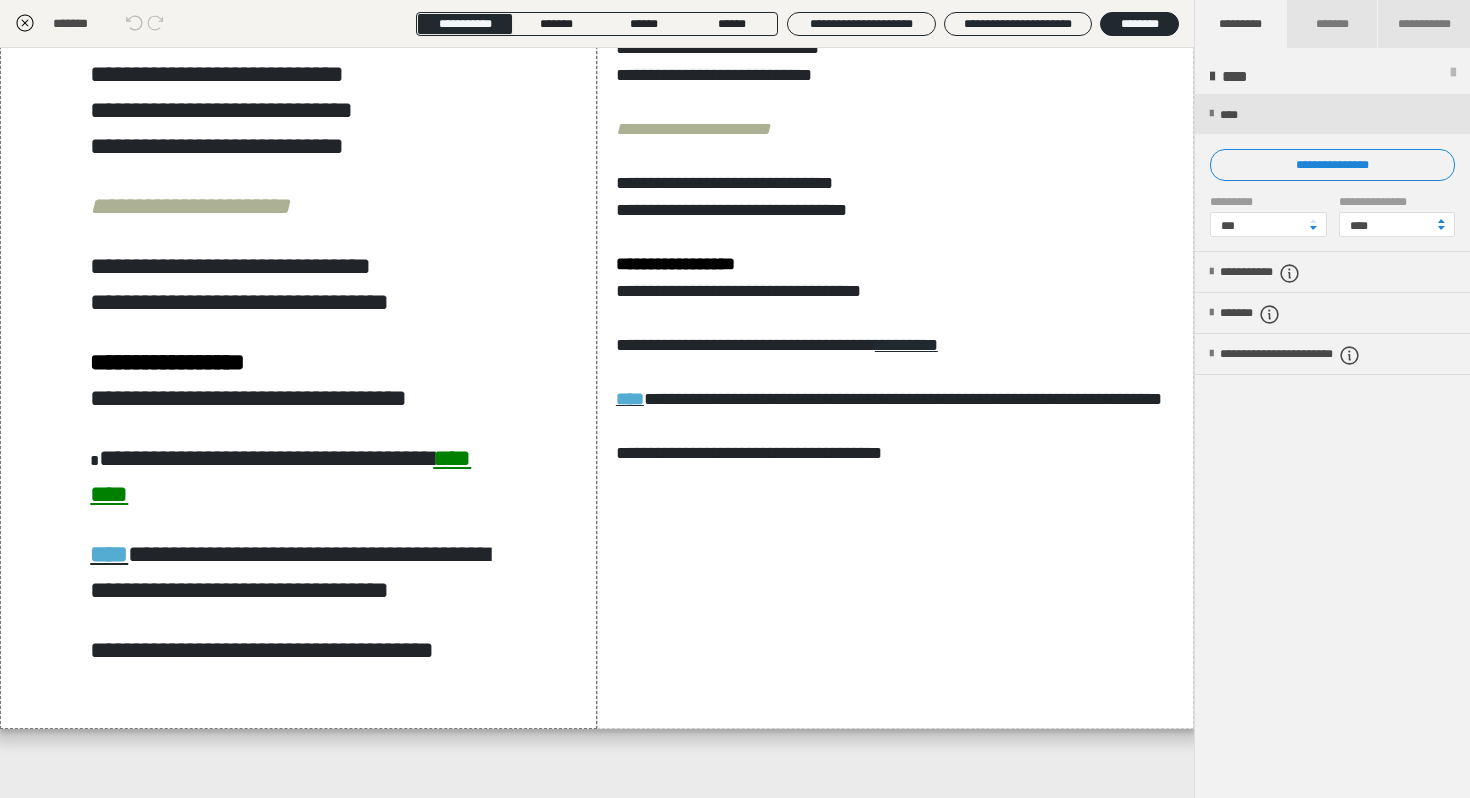 click 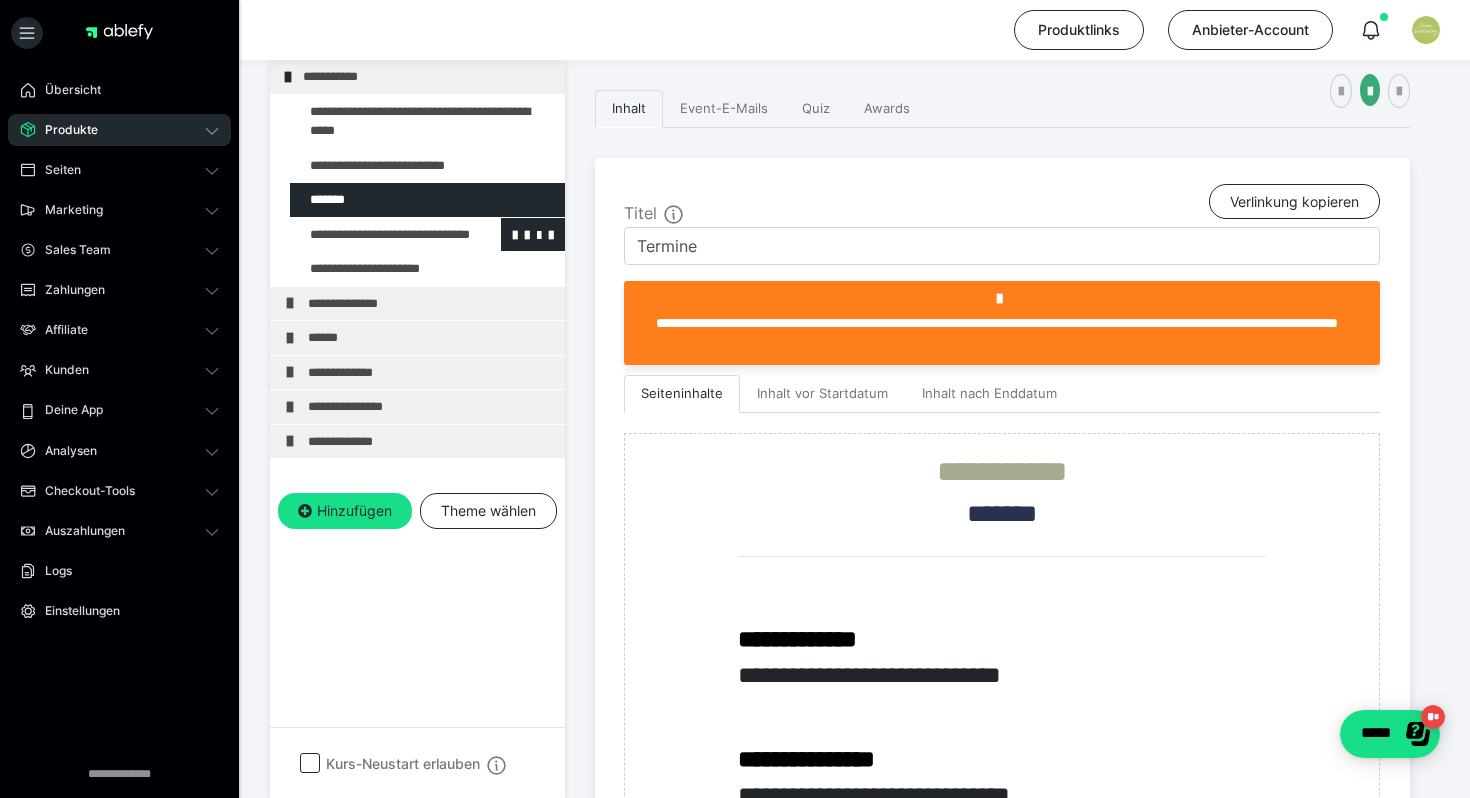 click at bounding box center (375, 235) 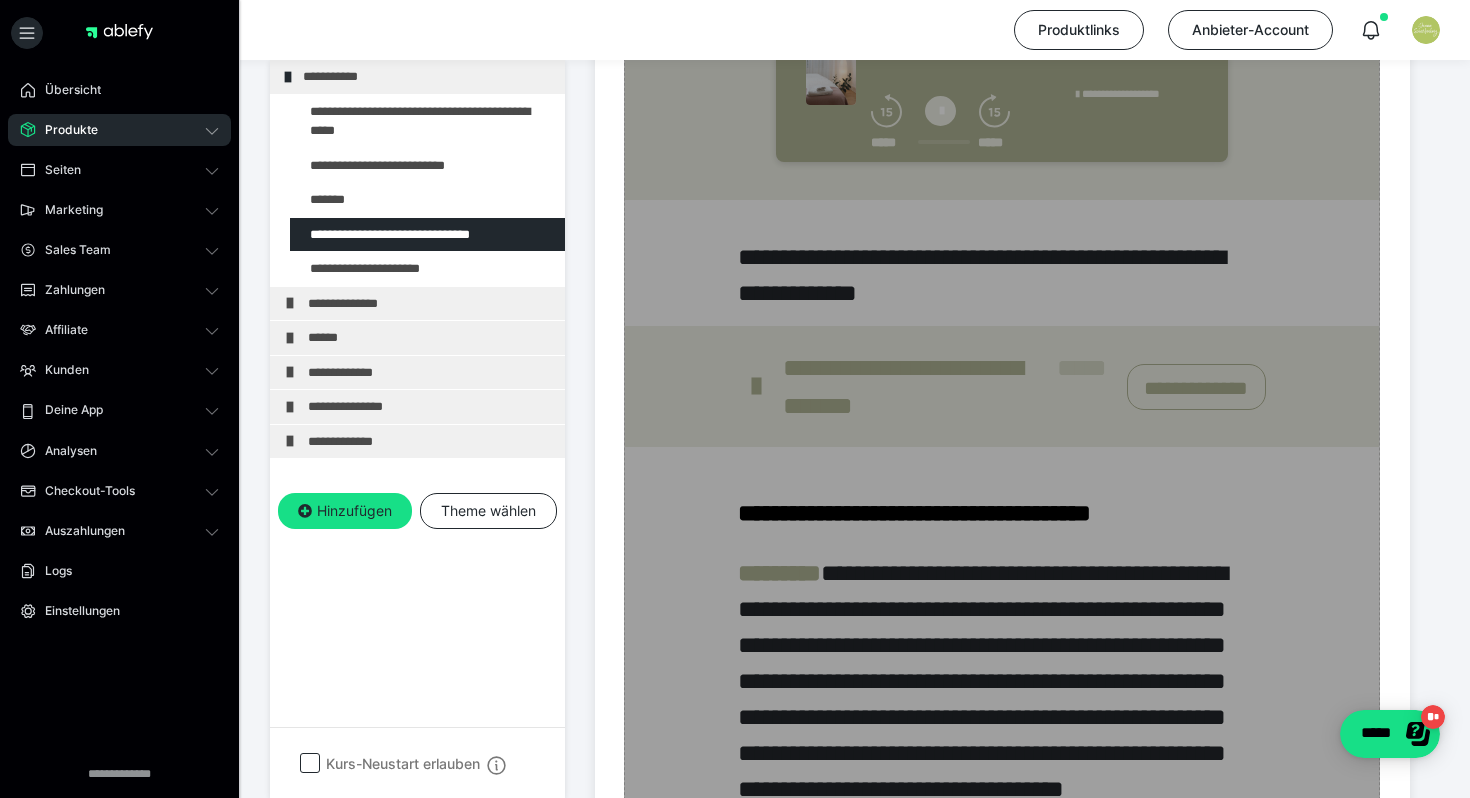scroll, scrollTop: 1138, scrollLeft: 0, axis: vertical 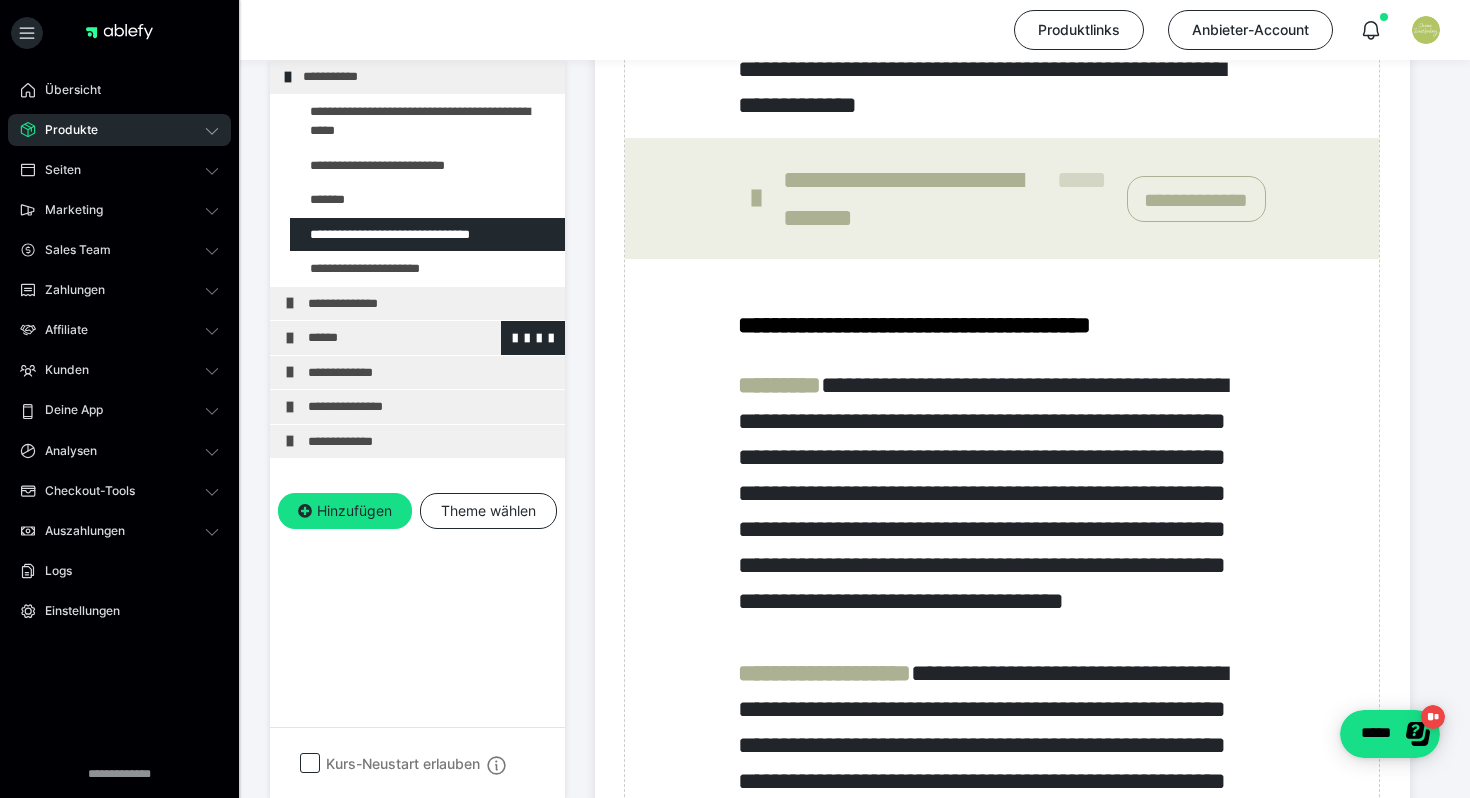 click on "******" at bounding box center (431, 338) 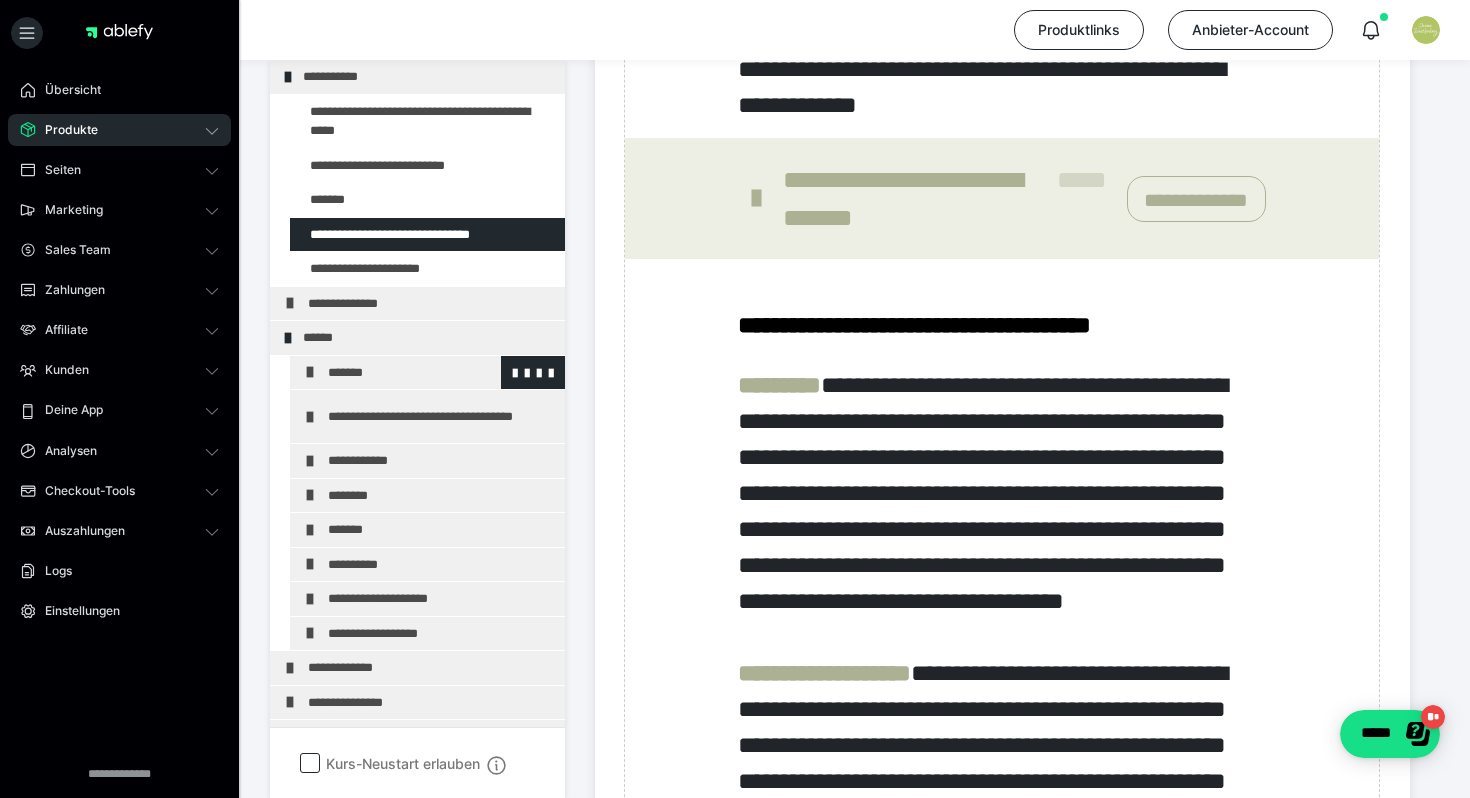 click on "*******" at bounding box center [441, 373] 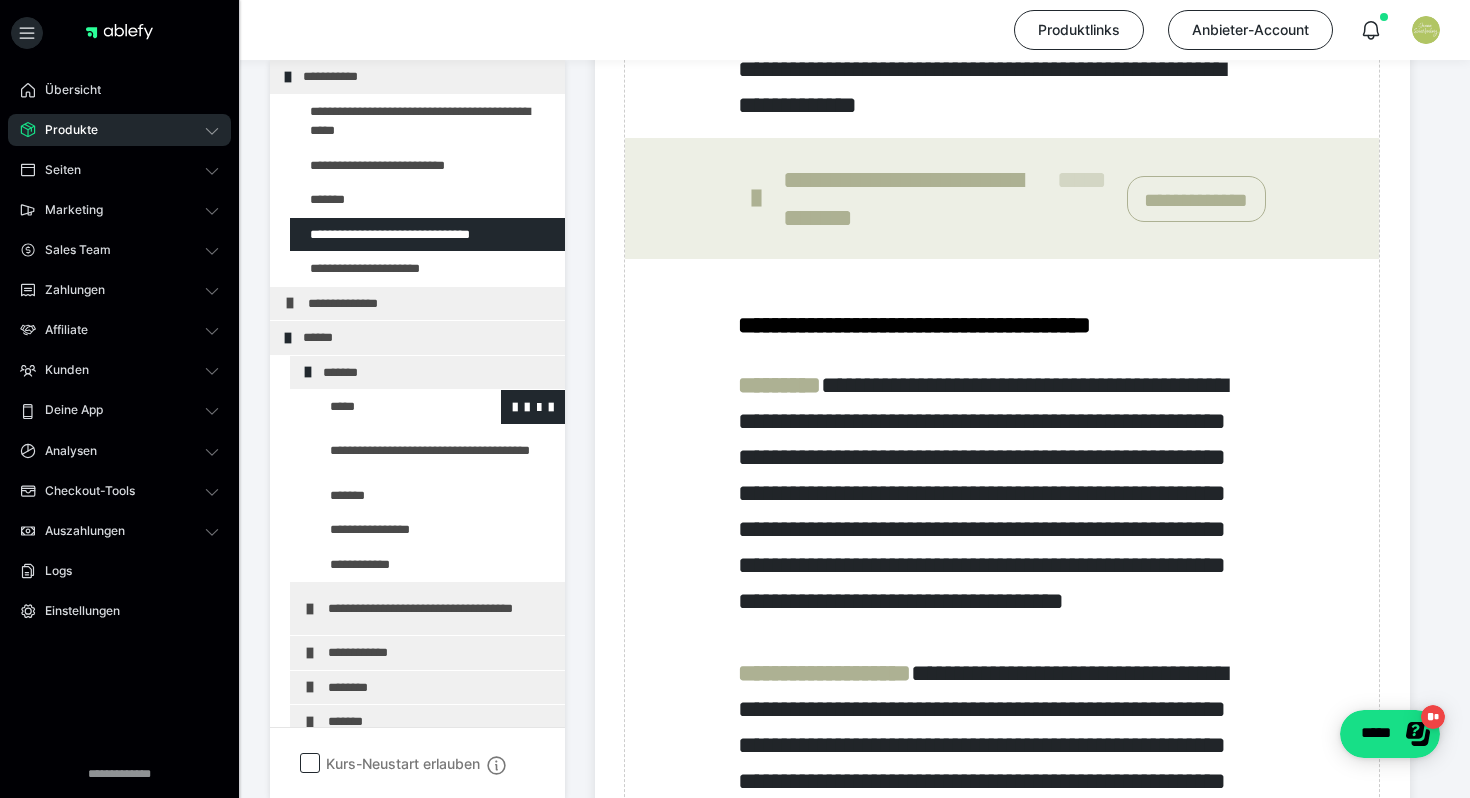 click at bounding box center (385, 407) 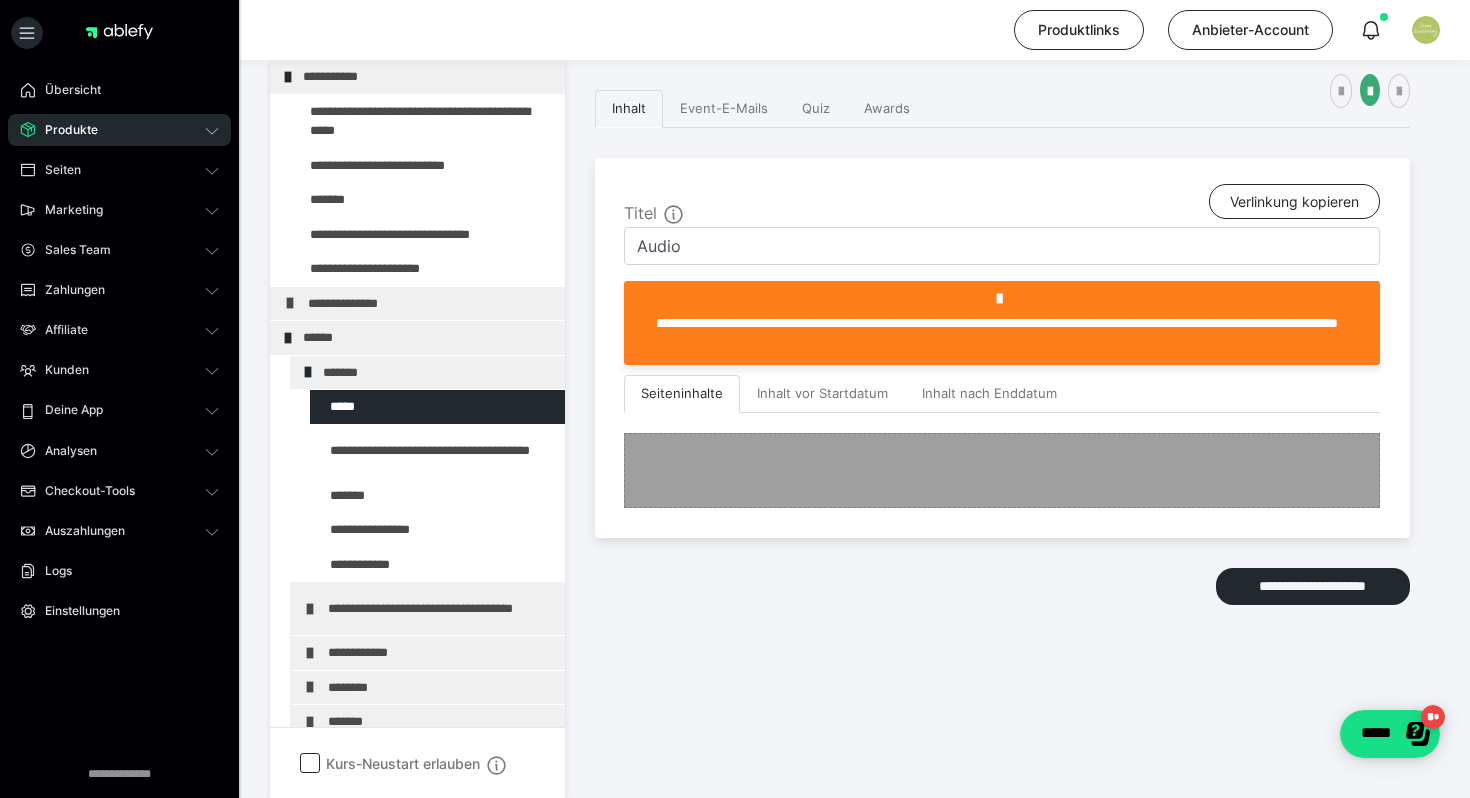 scroll, scrollTop: 1138, scrollLeft: 0, axis: vertical 